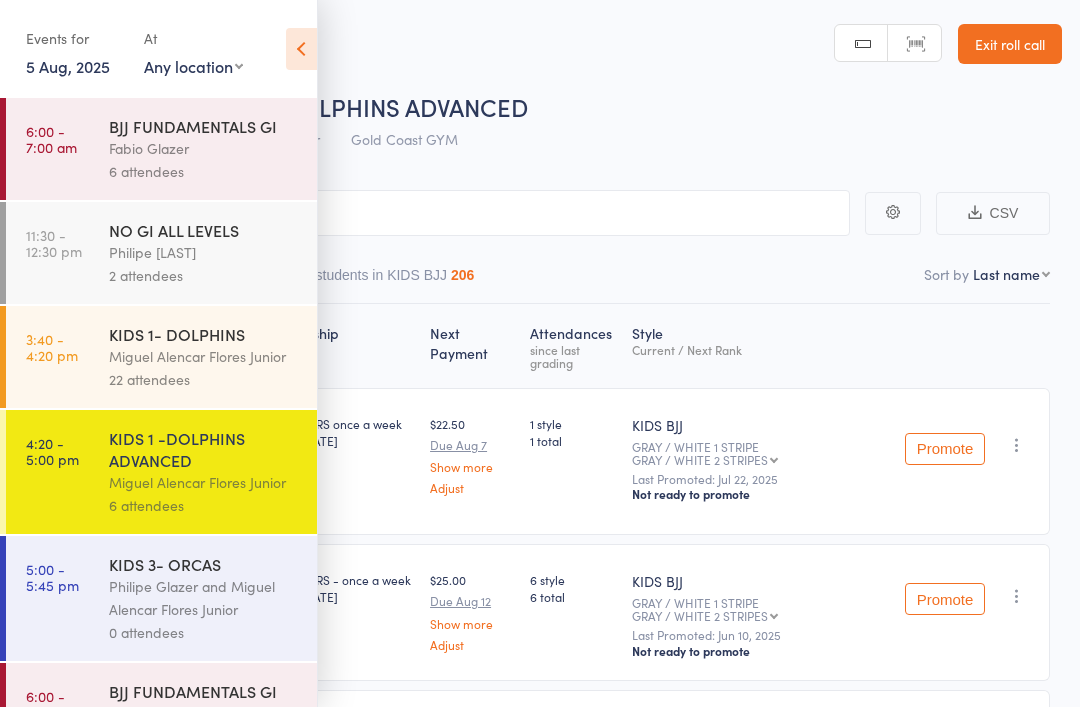scroll, scrollTop: 0, scrollLeft: 0, axis: both 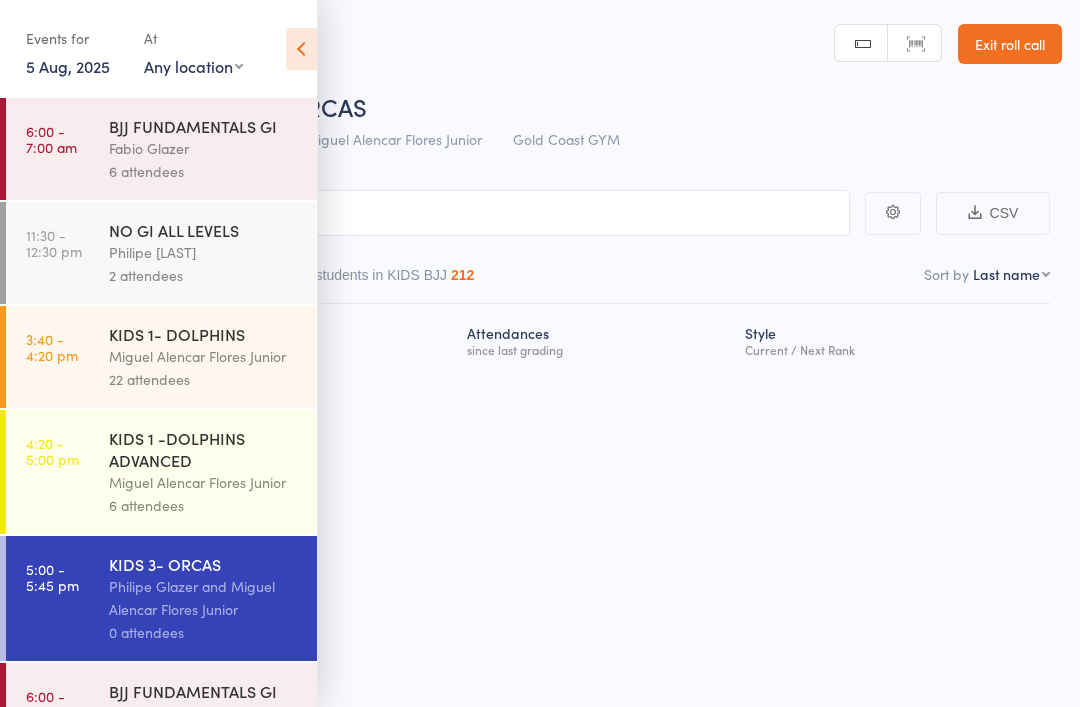 click at bounding box center [301, 49] 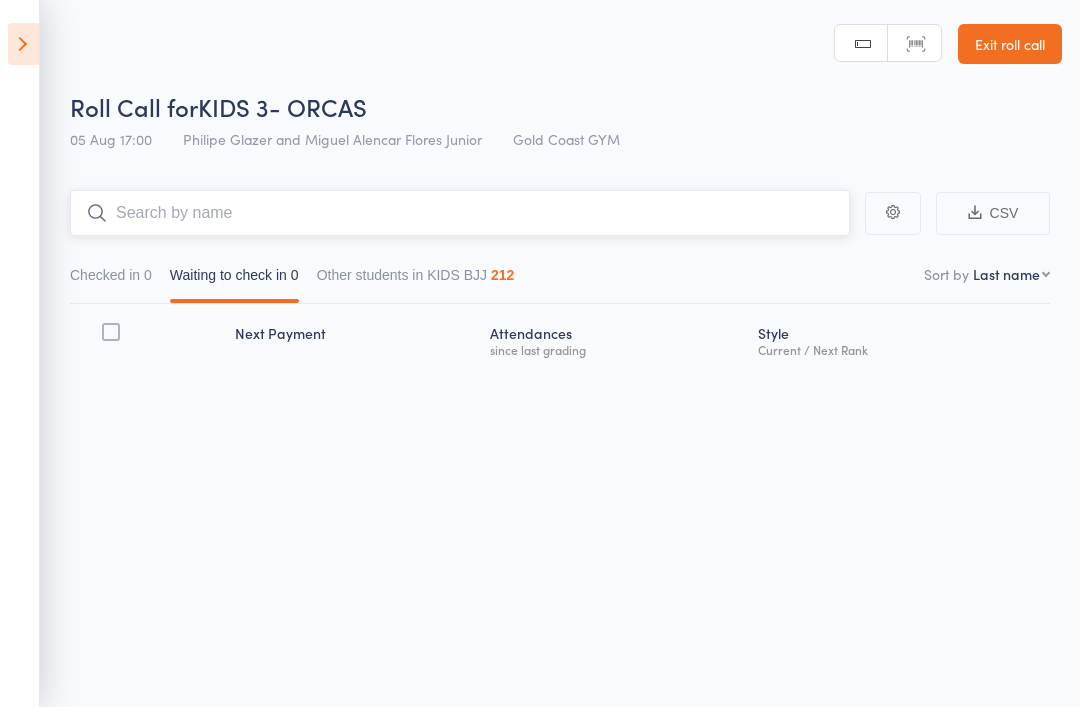 click at bounding box center [460, 213] 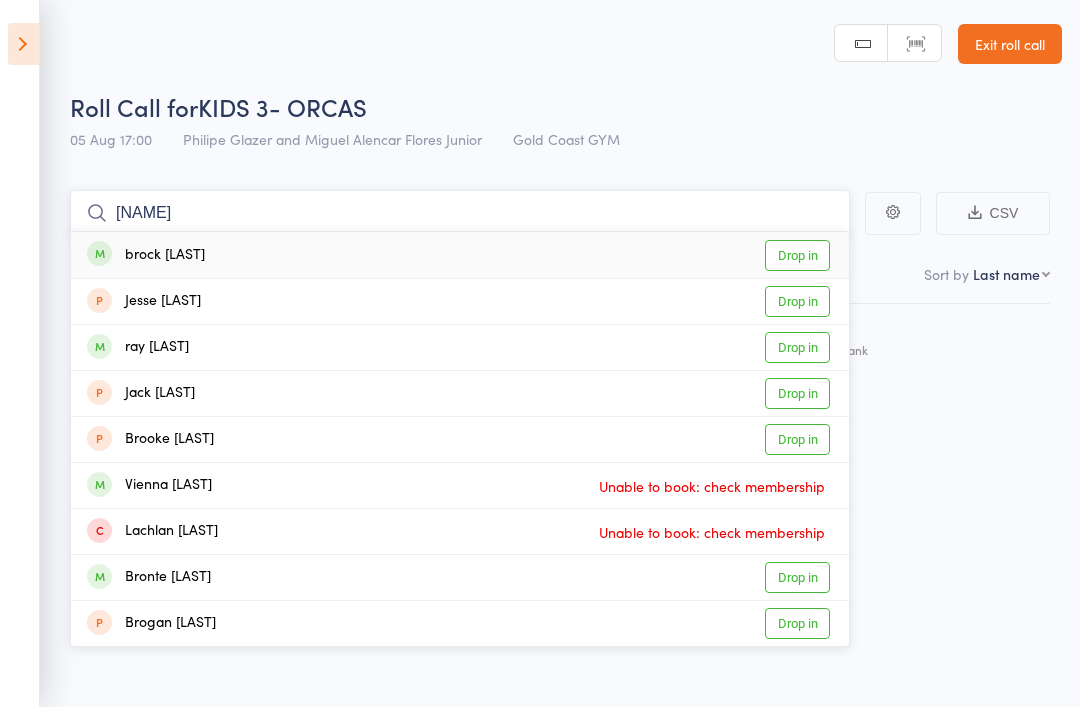 type on "[NAME]" 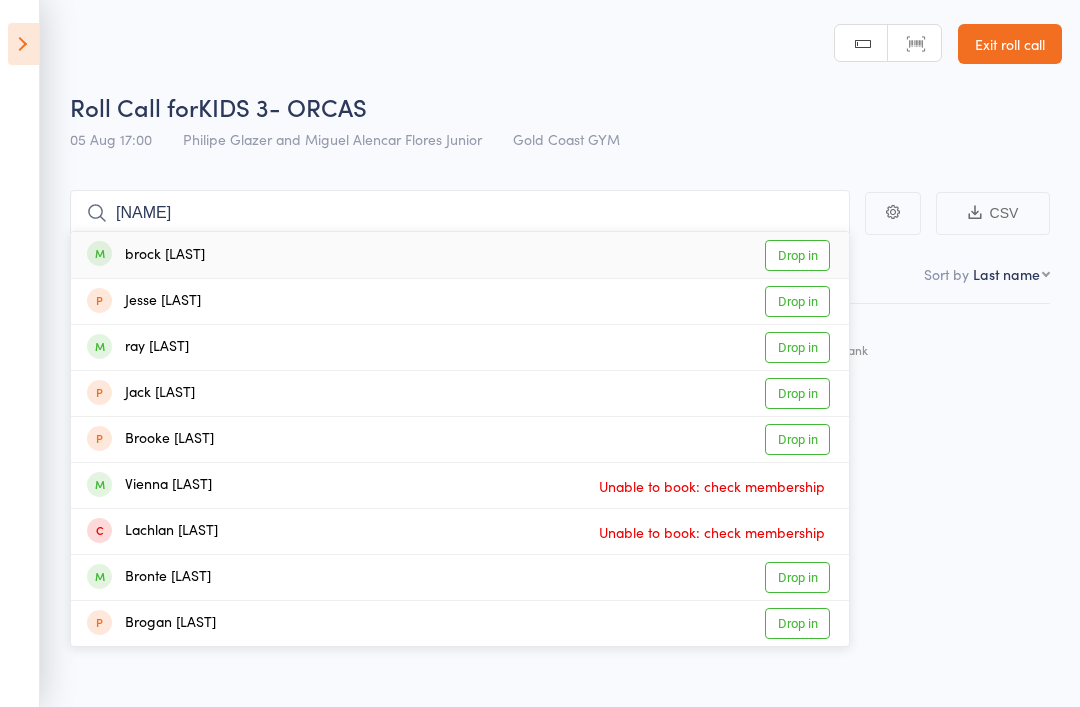click on "brock [LAST]" at bounding box center (146, 255) 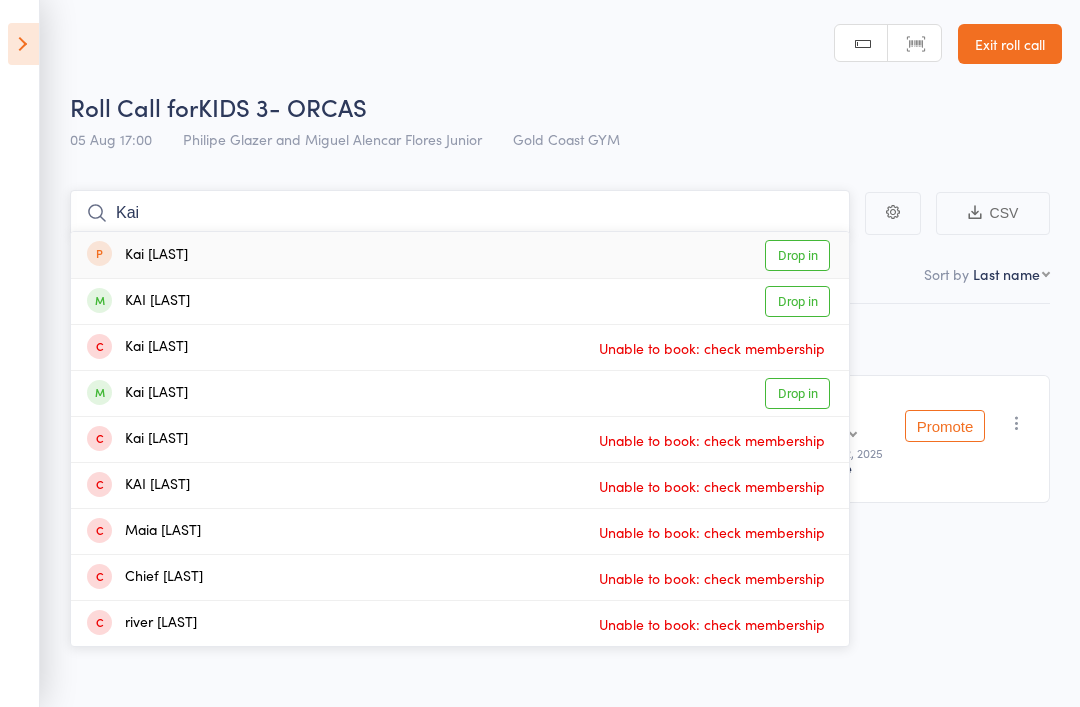 type on "Kai" 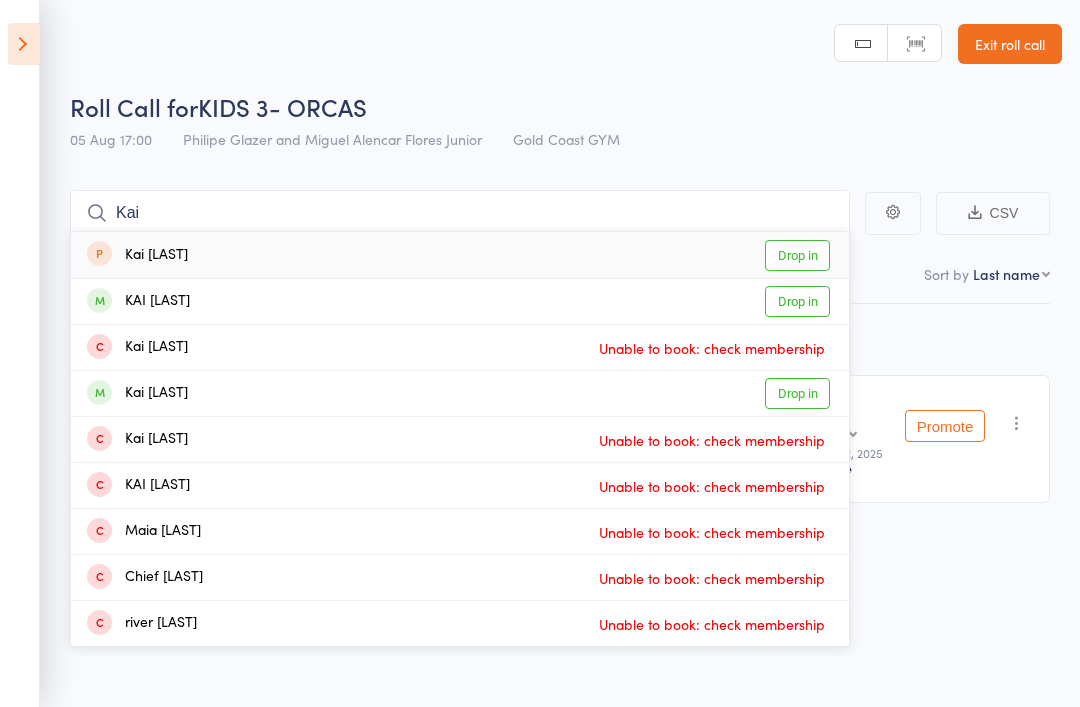 click on "KAI [LAST]" at bounding box center [138, 301] 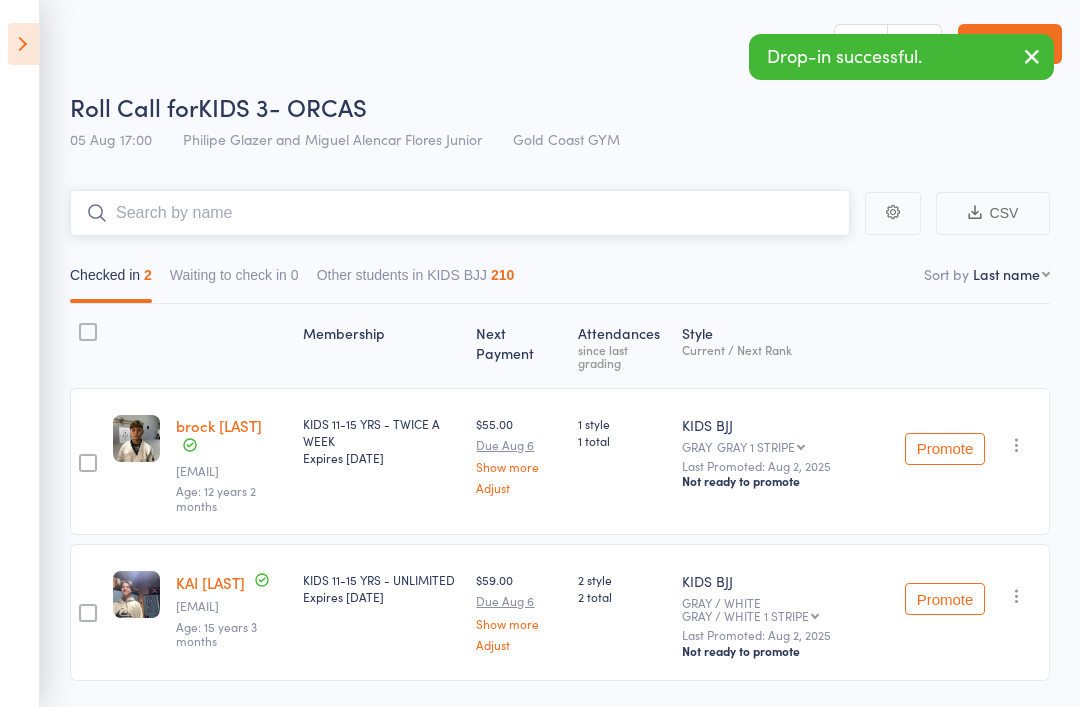 click at bounding box center (460, 213) 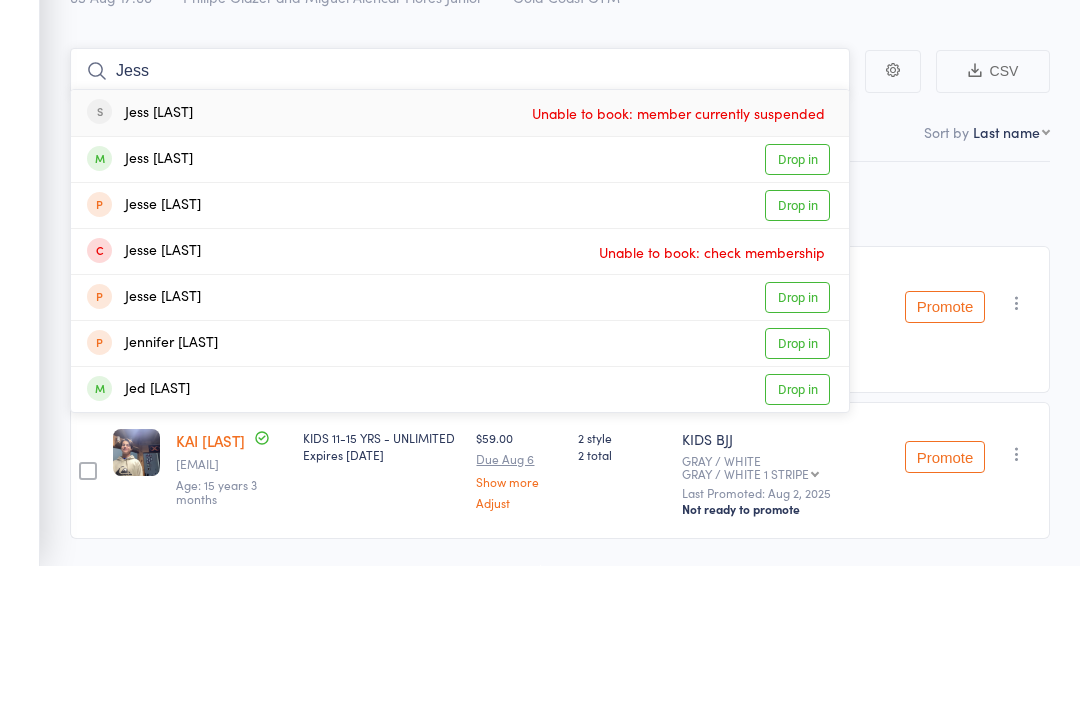 type on "Jess" 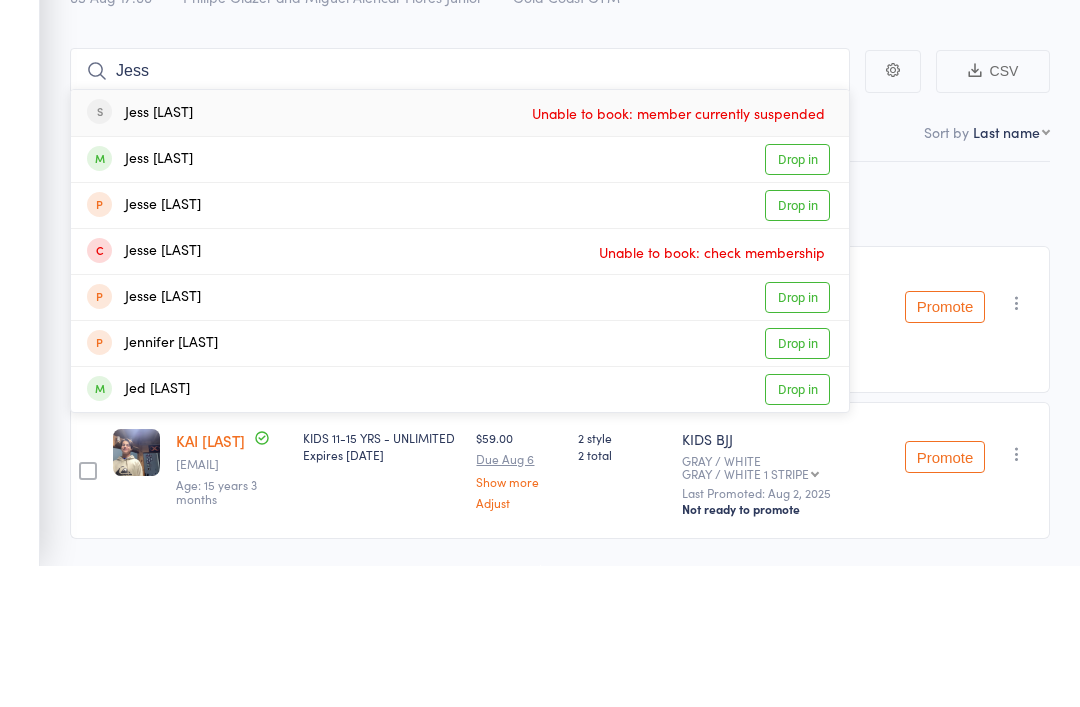click on "Drop in" at bounding box center [797, 301] 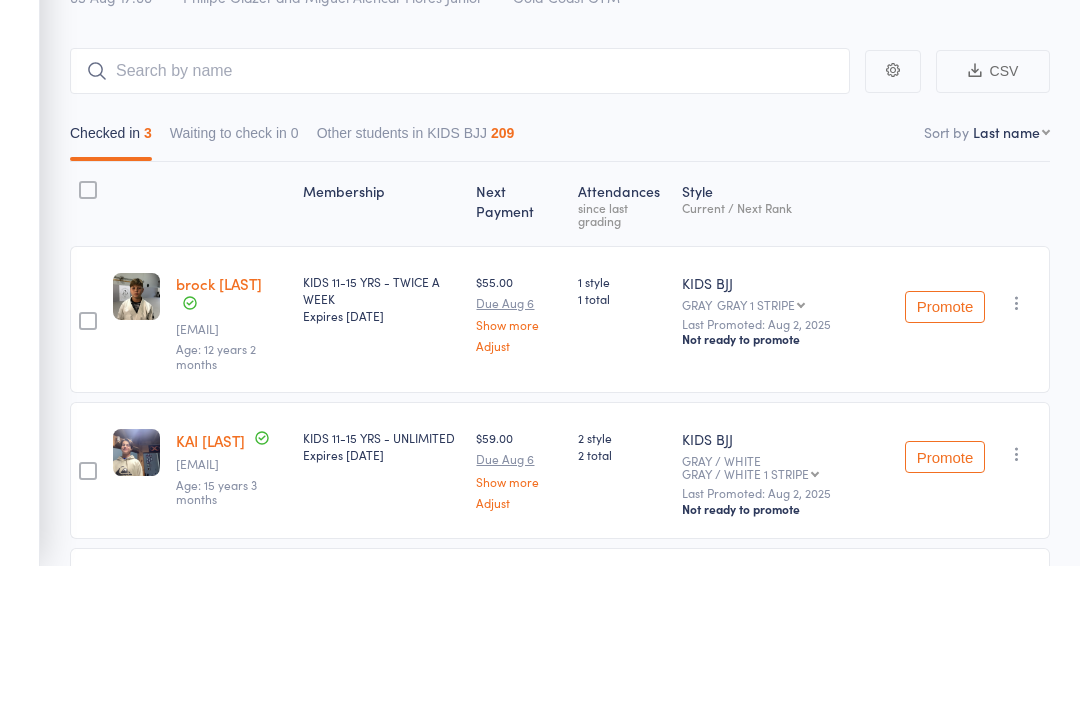 click on "Membership Next Payment Atten­dances since last grading Style Current / Next Rank edit [NAME] Harvey [EMAIL] Age: [AGE] years [MONTHS] months KIDS 11-15 YRS - TWICE A WEEK Expires [DATE] $55.00 Due Aug 6 Show more Adjust 1 style 1 total KIDS BJJ GRAY GRAY 1 STRIPE GRAY 1 STRIPE GRAY 2 STRIPES GRAY 3 STRIPES GRAY 4 STRIPES GRAY / BLACK GRAY / BLACK 1 STRIPE GRAY / BLACK 2 STRIPES GRAY / BLACK 3 STRIPES GRAY / BLACK 4 STRIPES YELLOW / WHITE YELLOW / WHITE 1 STRIPE YELLOW / WHITE 2 STRIPES YELLOW / WHITE 3 STRIPES YELLOW / WHITE 4 STRIPES YELLOW YELLOW 1 STRIPE YELLOW 2 STRIPES YELLOW 3 STRIPES YELLOW 4 STRIPES YELLOW / BLACK ORANGE / WHITE ORANGE / WHITE 1 STRIPE ORANGE / WHITE 2 STRIPES ORANGE / WHITE 3 STRIPES ORANGE / WHITE 4 STRIPES ORANGE ORANGE 1 STRIPE ORANGE 2 STRIPES ORANGE 3 STRIPES ORANGE 4 STRIPES ORANGE / BLACK ORANGE / BLACK 1 STRIPE ORANGE / BLACK 2 STRIPE ORANGE / BLACK 3 STRIPE ORANGE / BLACK 4 STRIPE GREEN / WHITE GREEN / WHITE 1 STRIPE GREEN / WHITE 2 STRIPES GREEN Promote" at bounding box center (560, 569) 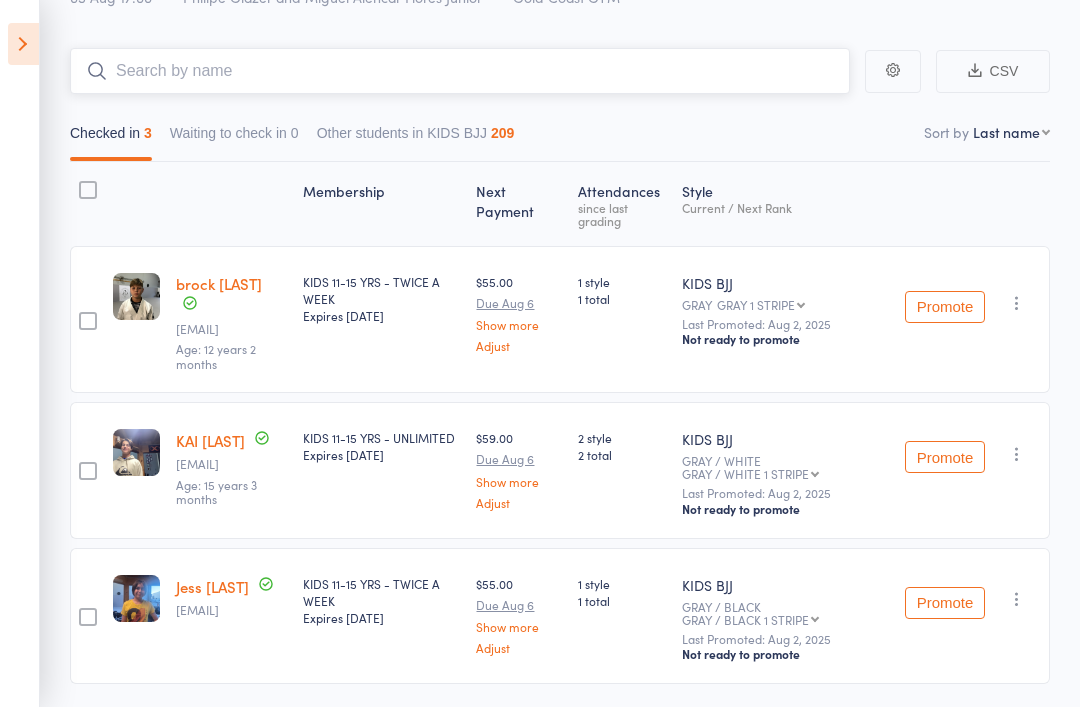 click at bounding box center [460, 71] 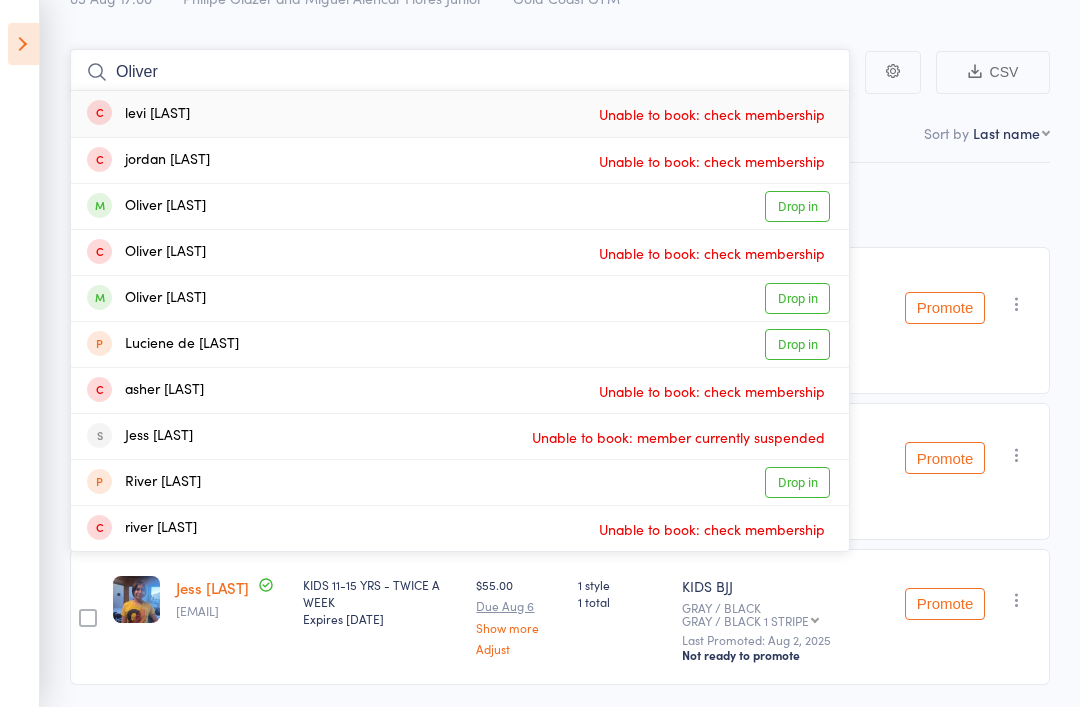 type on "Oliver" 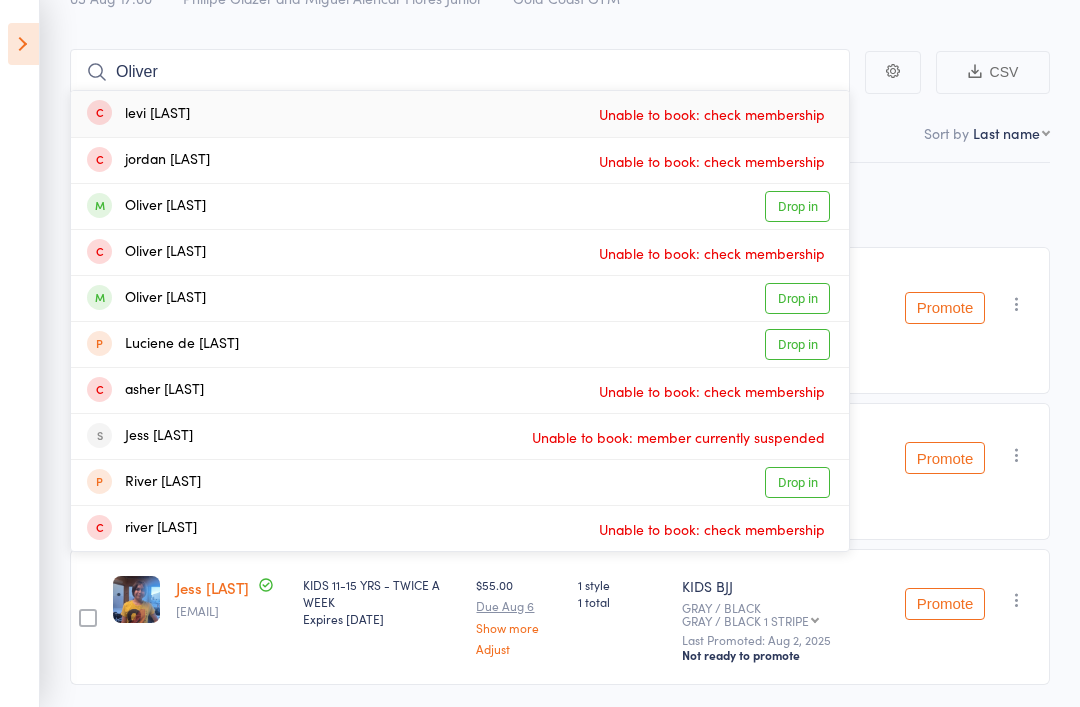 click on "Drop in" at bounding box center (797, 206) 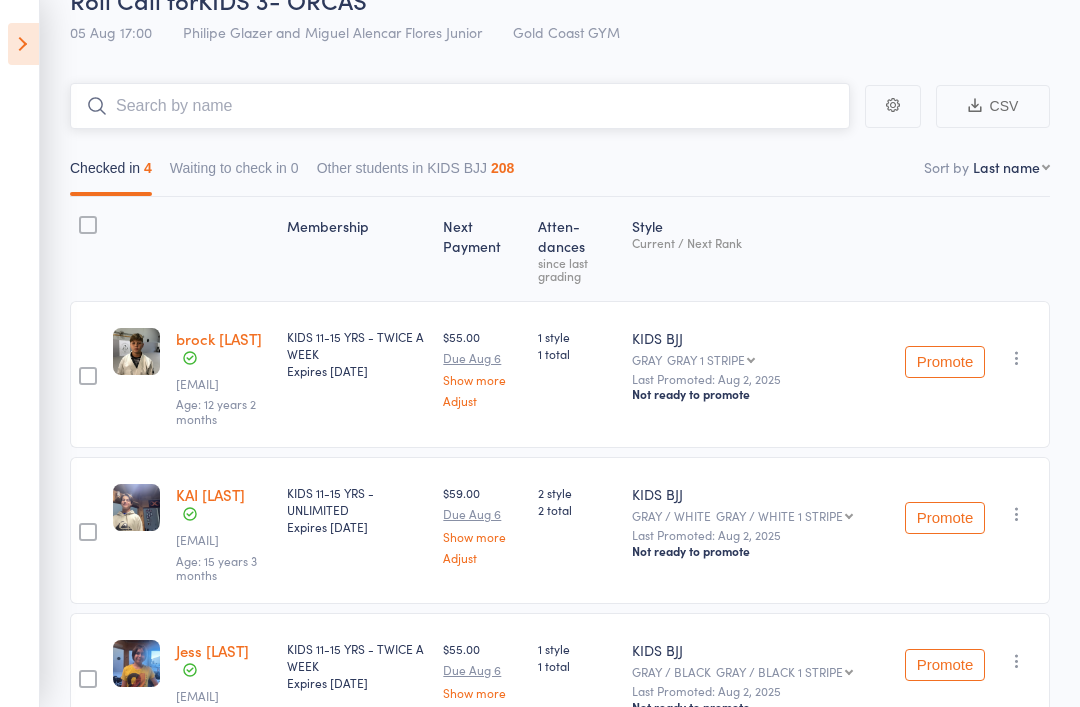 scroll, scrollTop: 0, scrollLeft: 0, axis: both 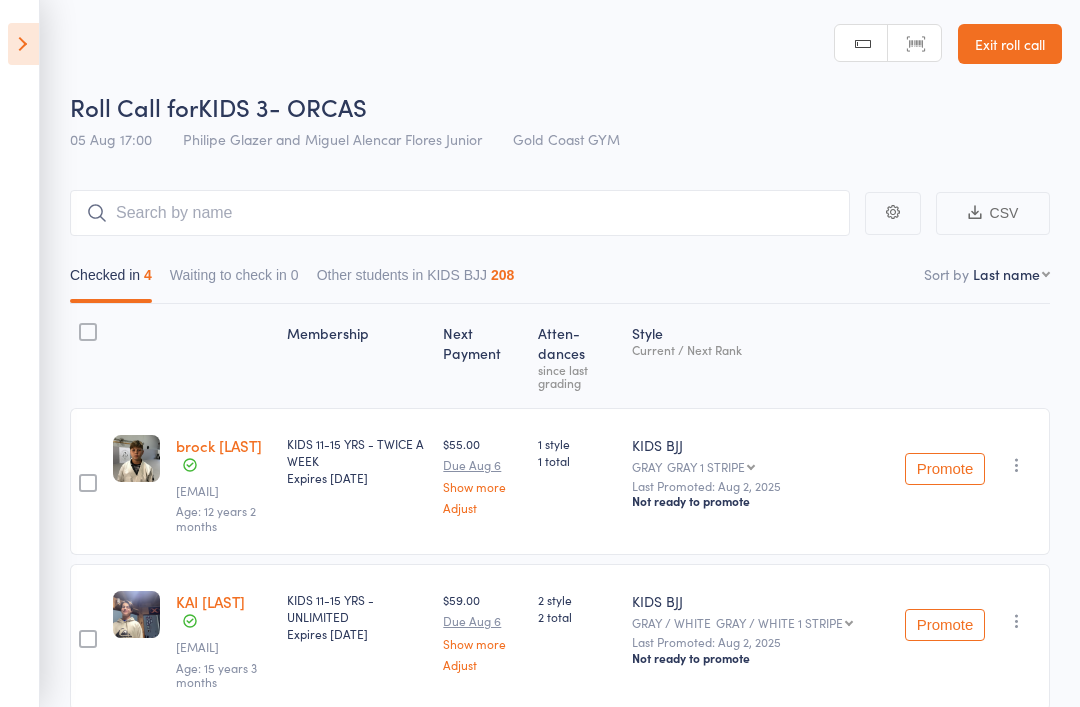click at bounding box center (23, 44) 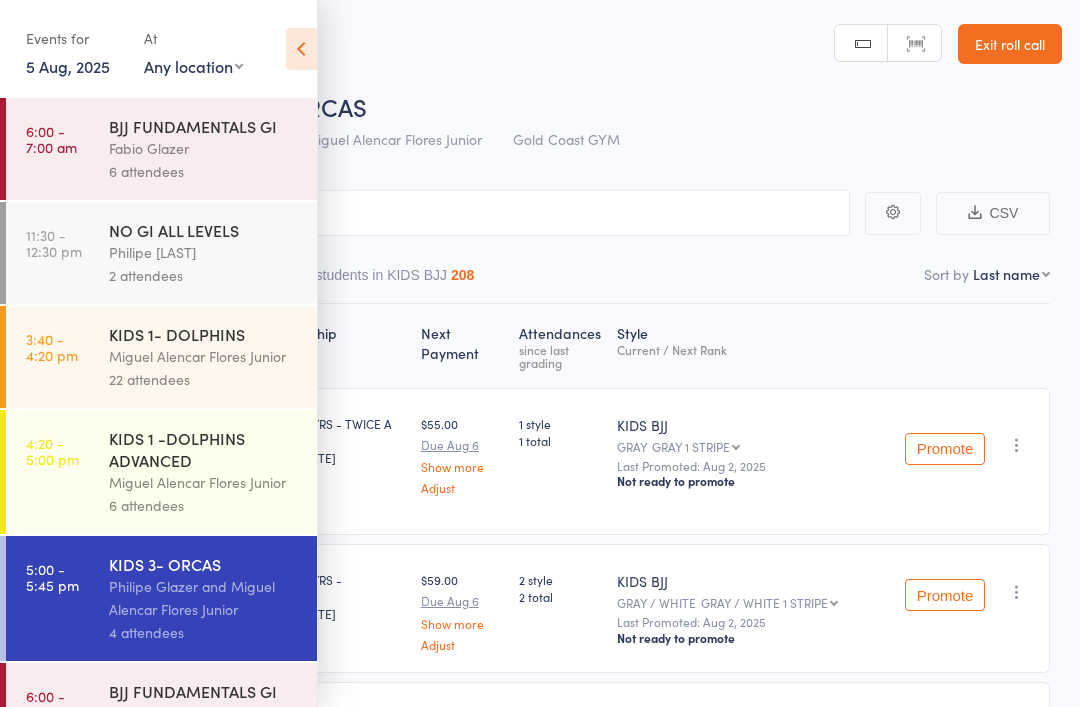 click on "KIDS 1 -DOLPHINS ADVANCED" at bounding box center (204, 449) 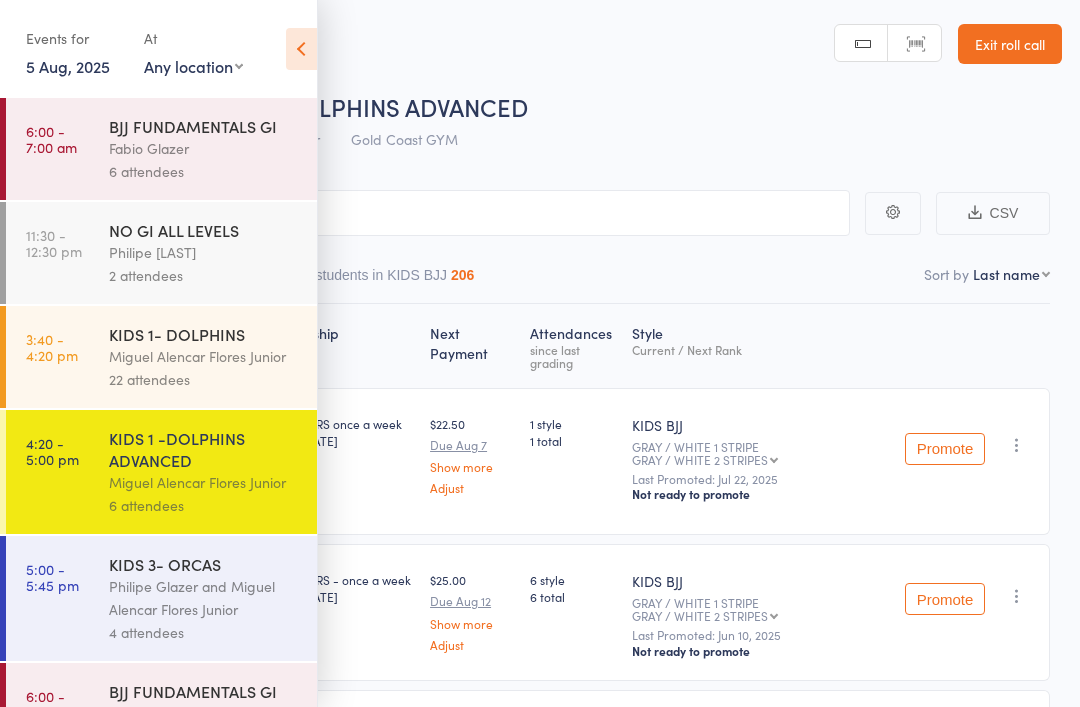 click at bounding box center [301, 49] 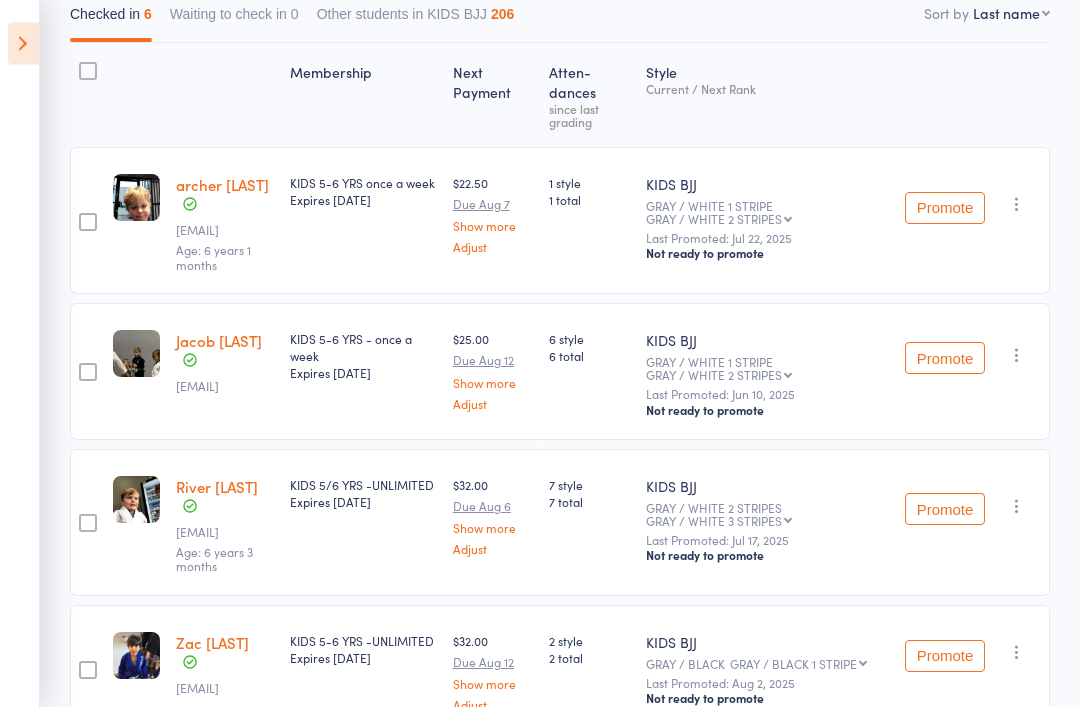 scroll, scrollTop: 263, scrollLeft: 0, axis: vertical 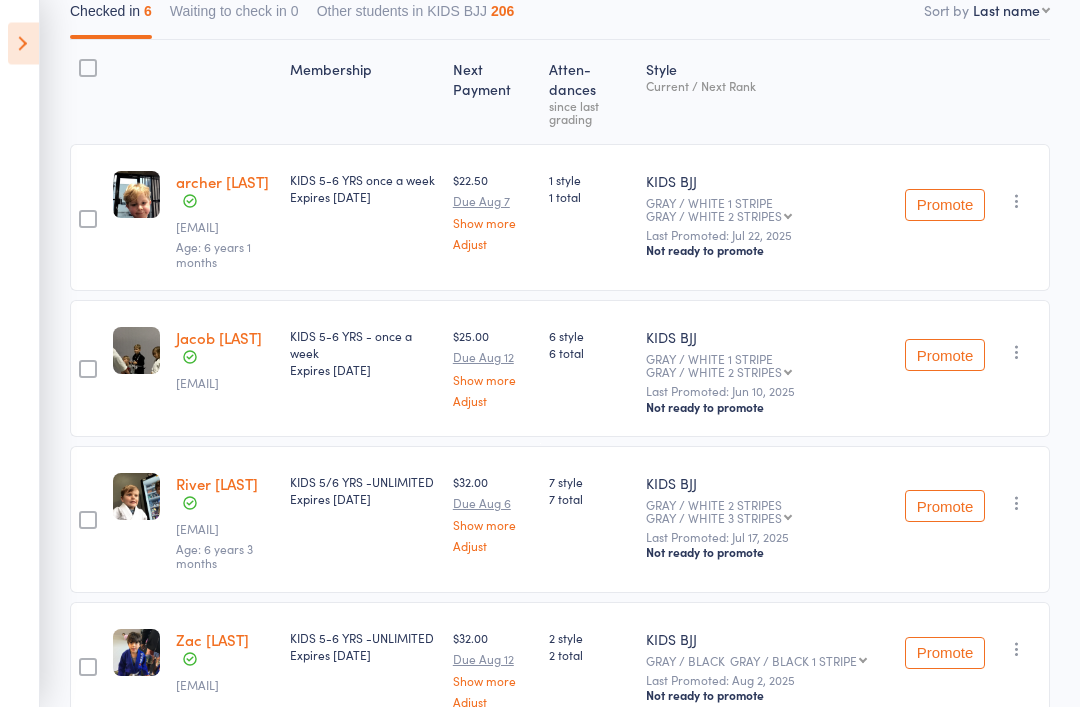 click on "Promote" at bounding box center [945, 507] 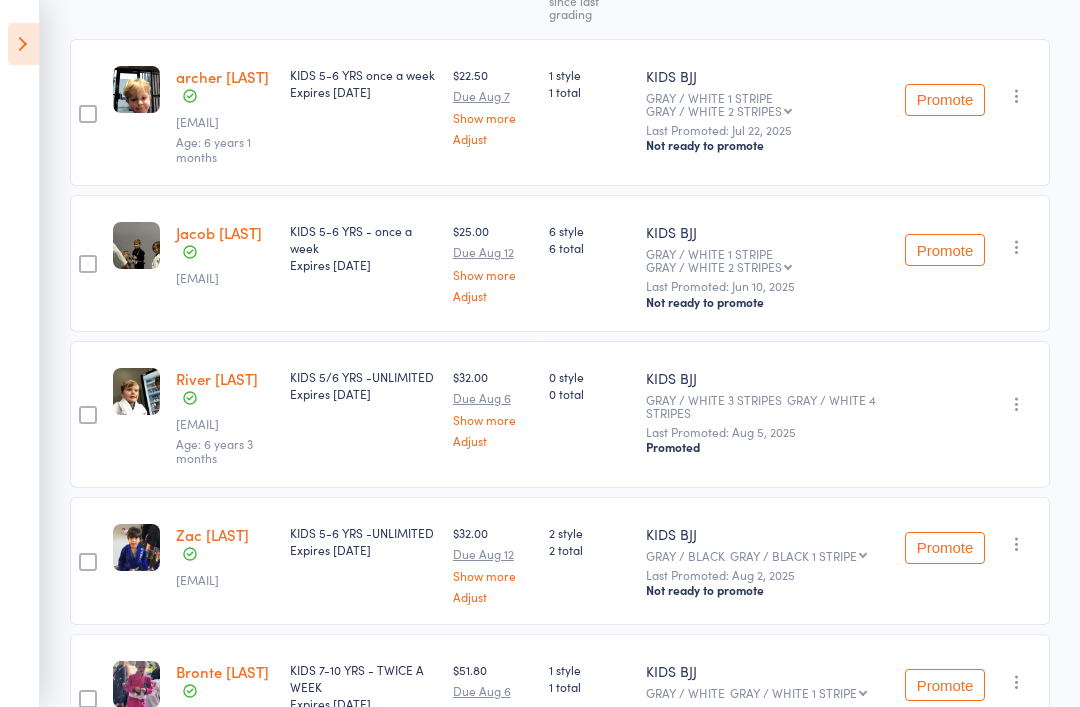 scroll, scrollTop: 366, scrollLeft: 0, axis: vertical 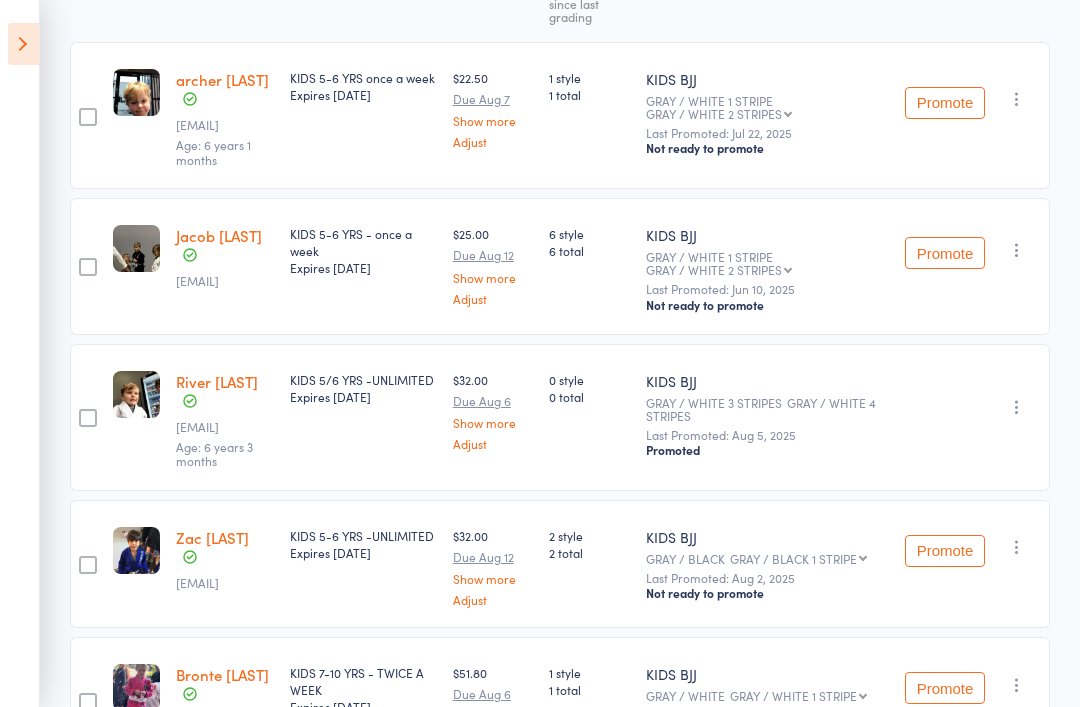 click at bounding box center [23, 44] 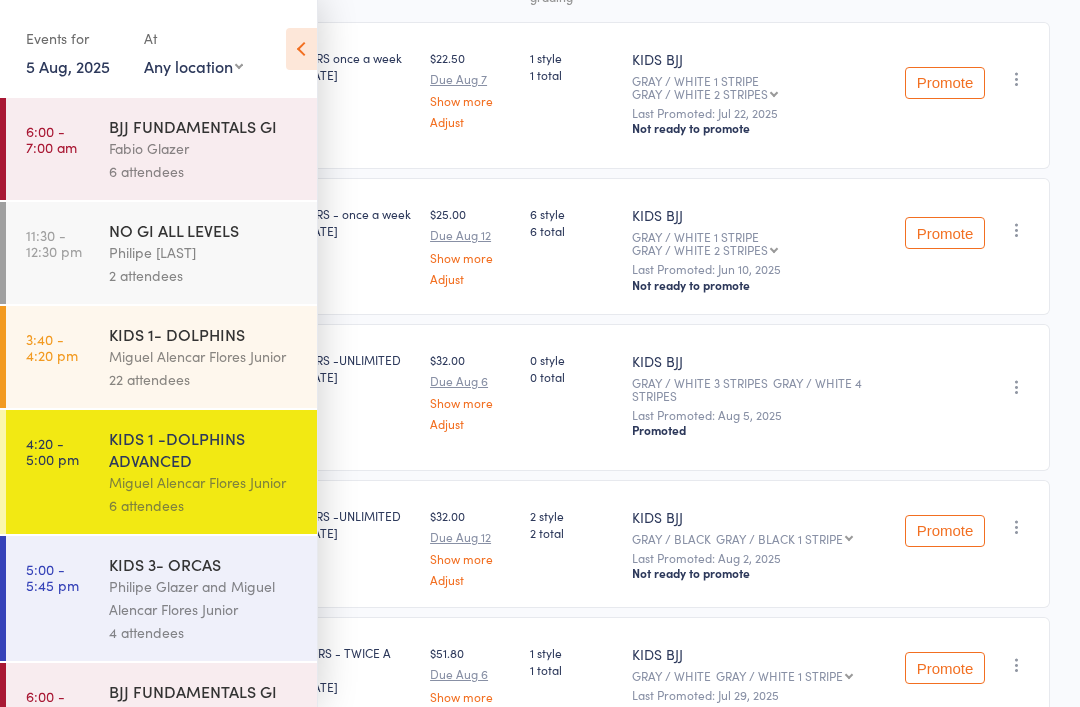 click on "Fabio Glazer" at bounding box center (204, 713) 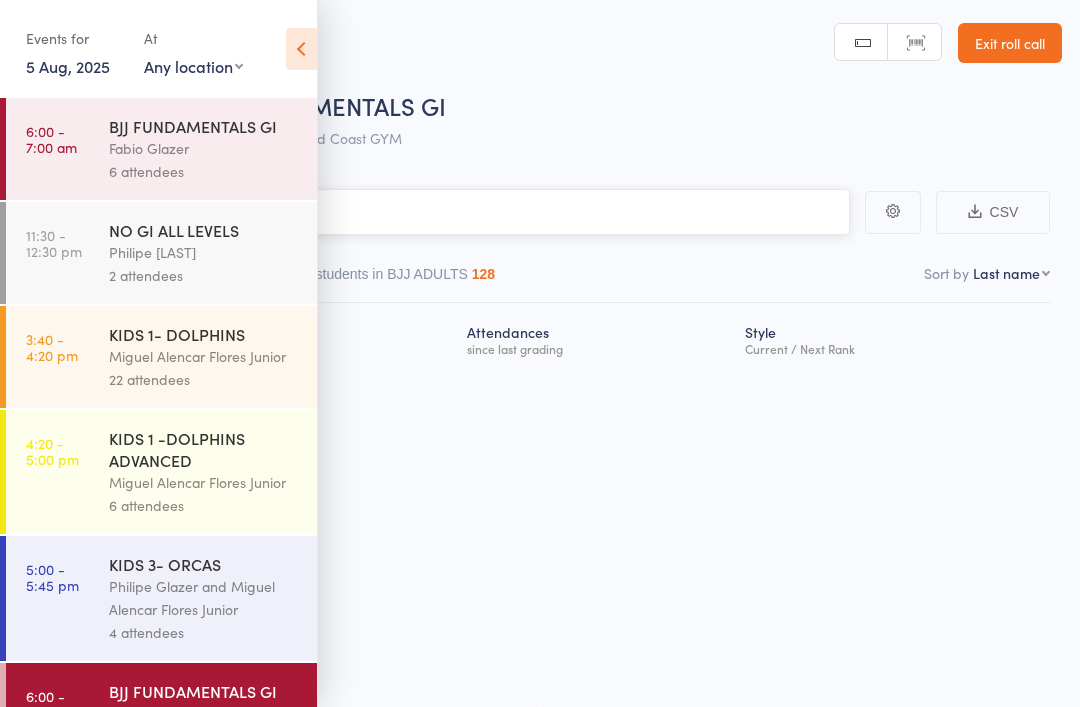 scroll, scrollTop: 14, scrollLeft: 0, axis: vertical 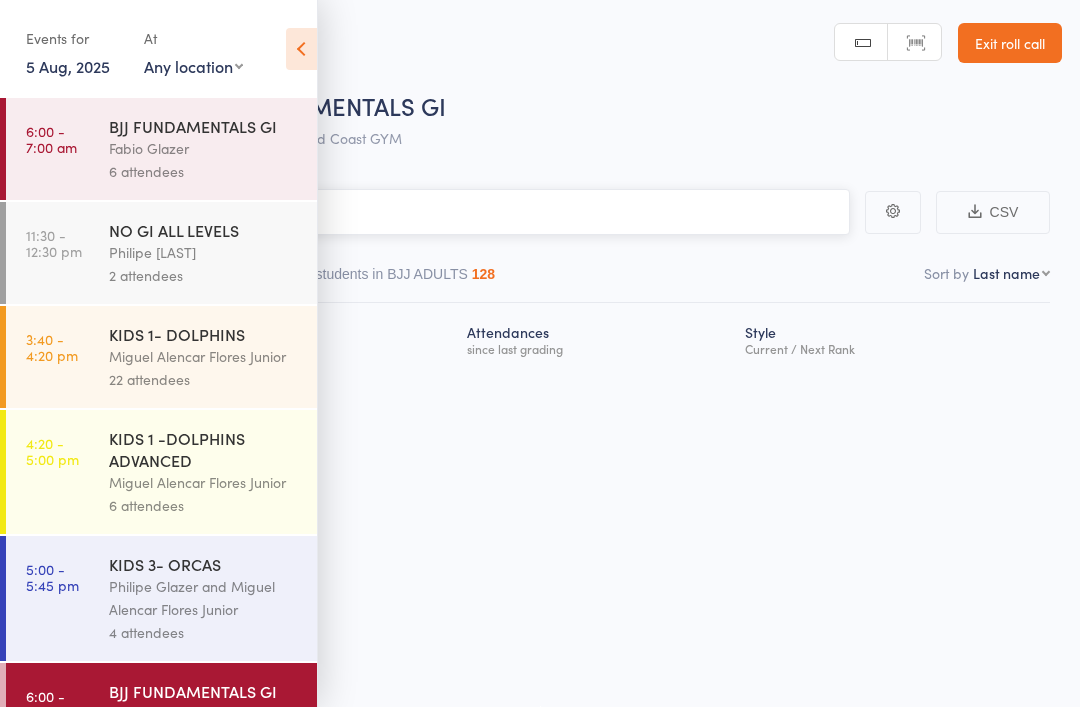 click at bounding box center [440, 212] 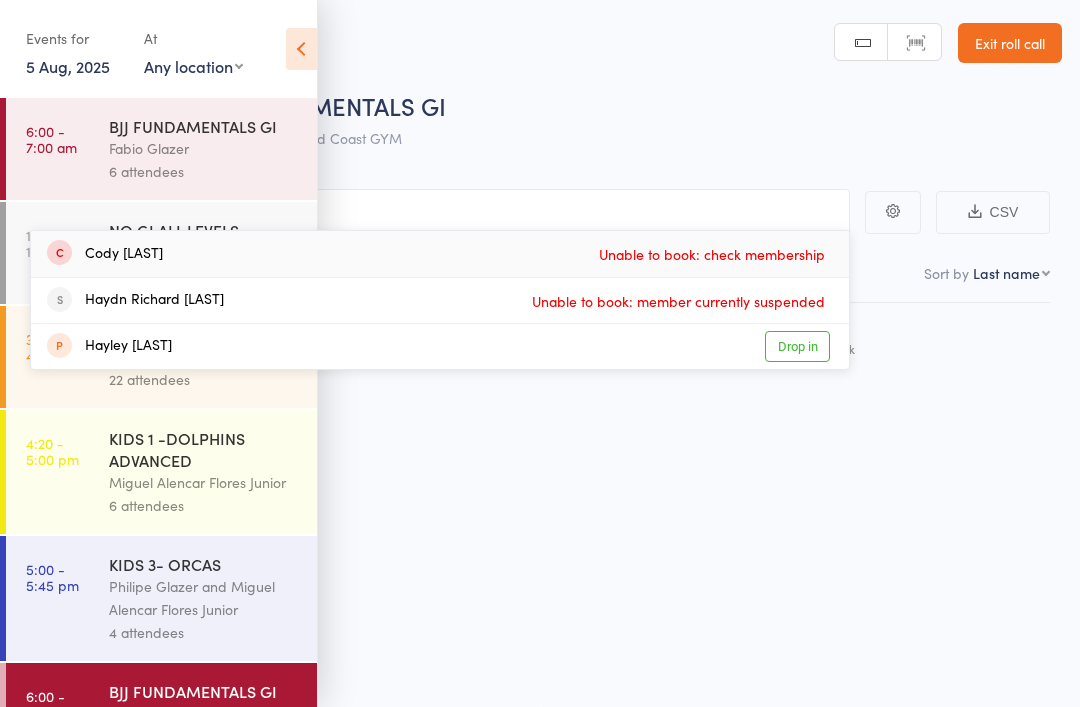 click on "Roll Call for  BJJ FUNDAMENTALS GI" at bounding box center [566, 105] 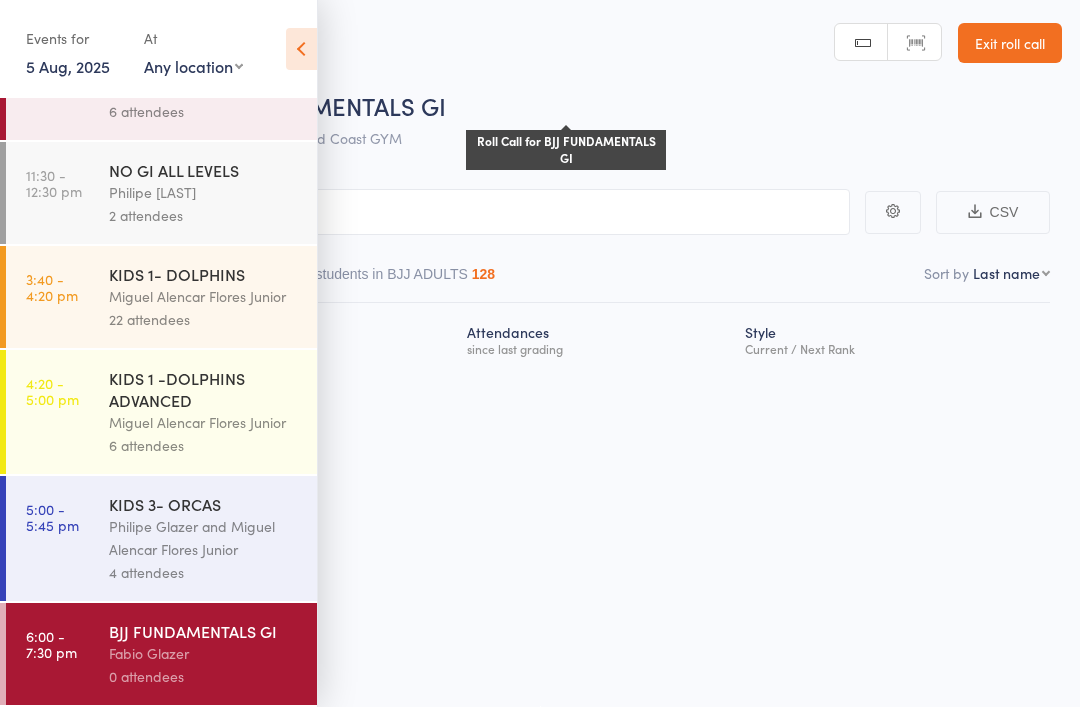 scroll, scrollTop: 74, scrollLeft: 0, axis: vertical 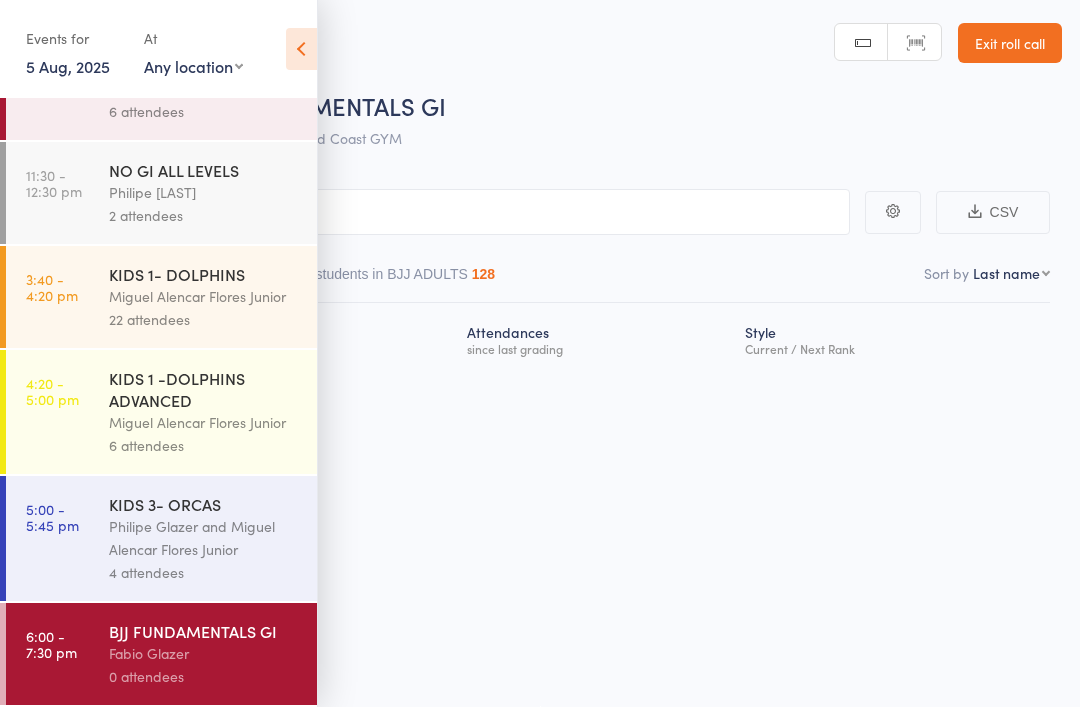 click on "Fabio Glazer" at bounding box center [204, 653] 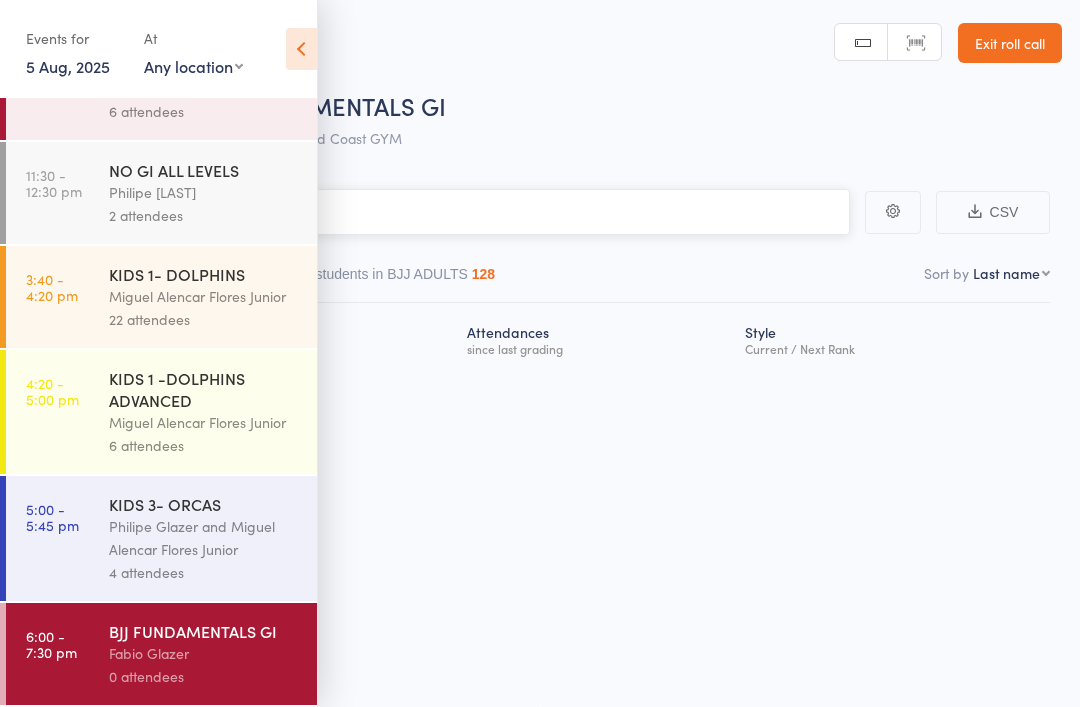click on "Hayd" at bounding box center [440, 212] 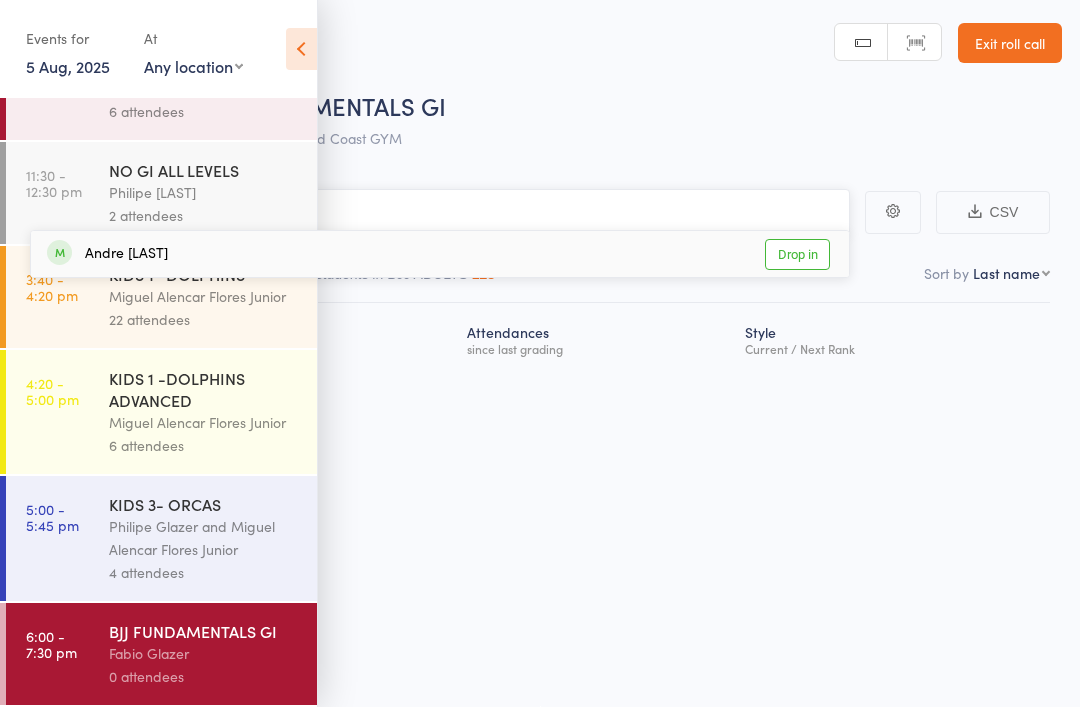 type on "And[LAST]" 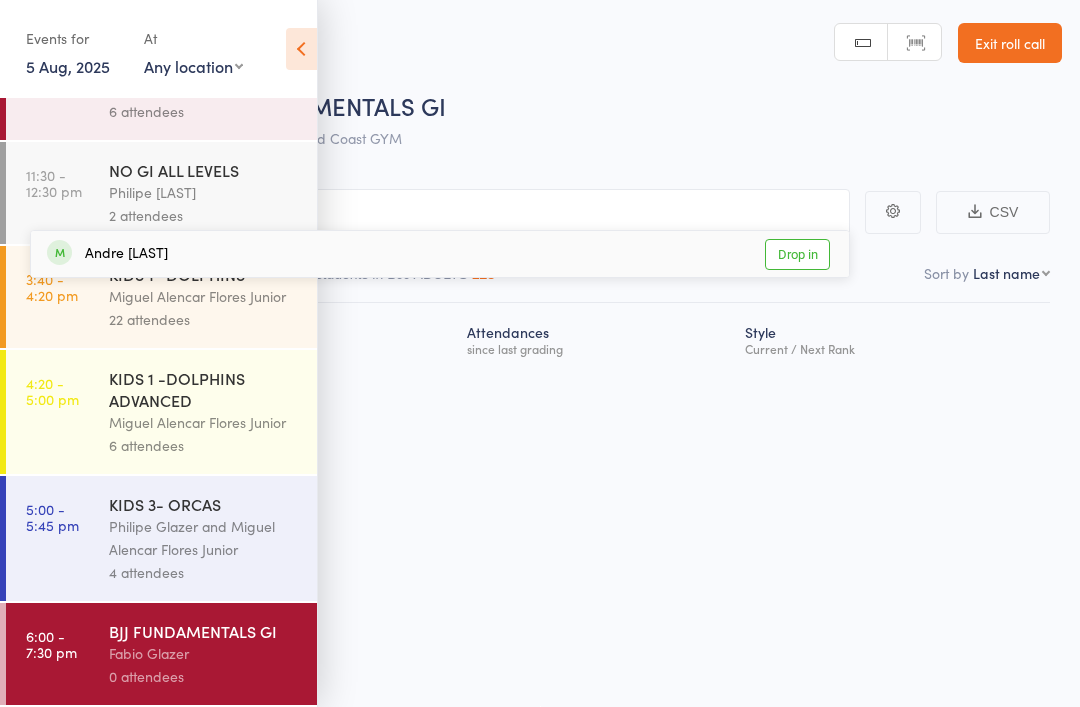 click on "Drop in" at bounding box center (797, 254) 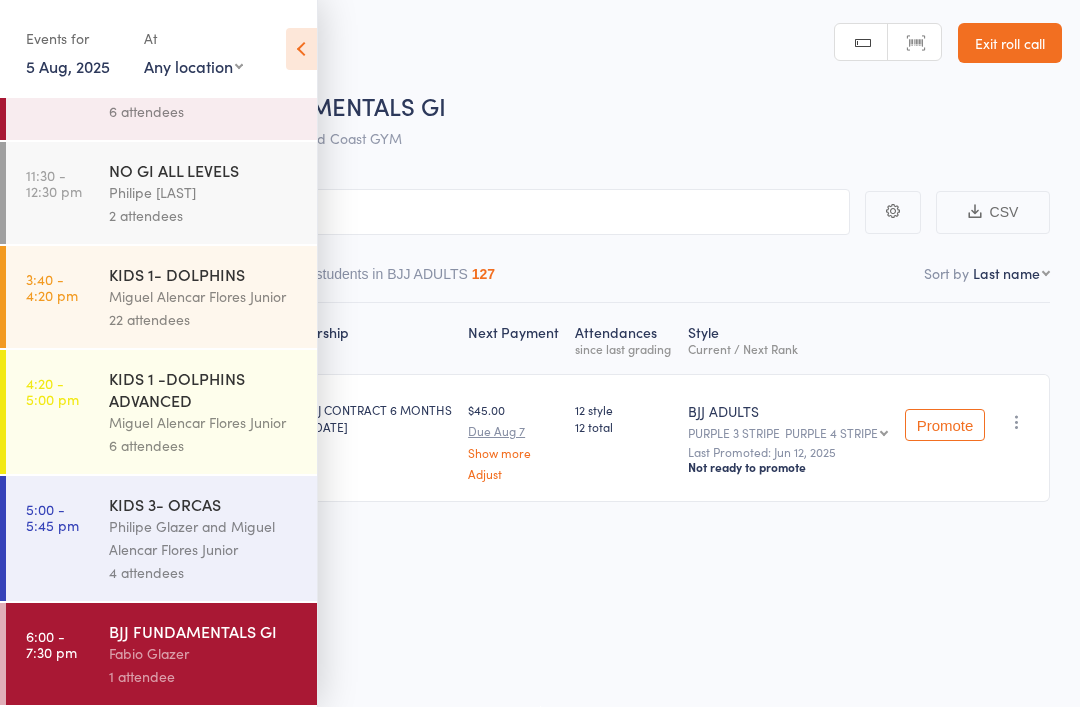 click at bounding box center (301, 49) 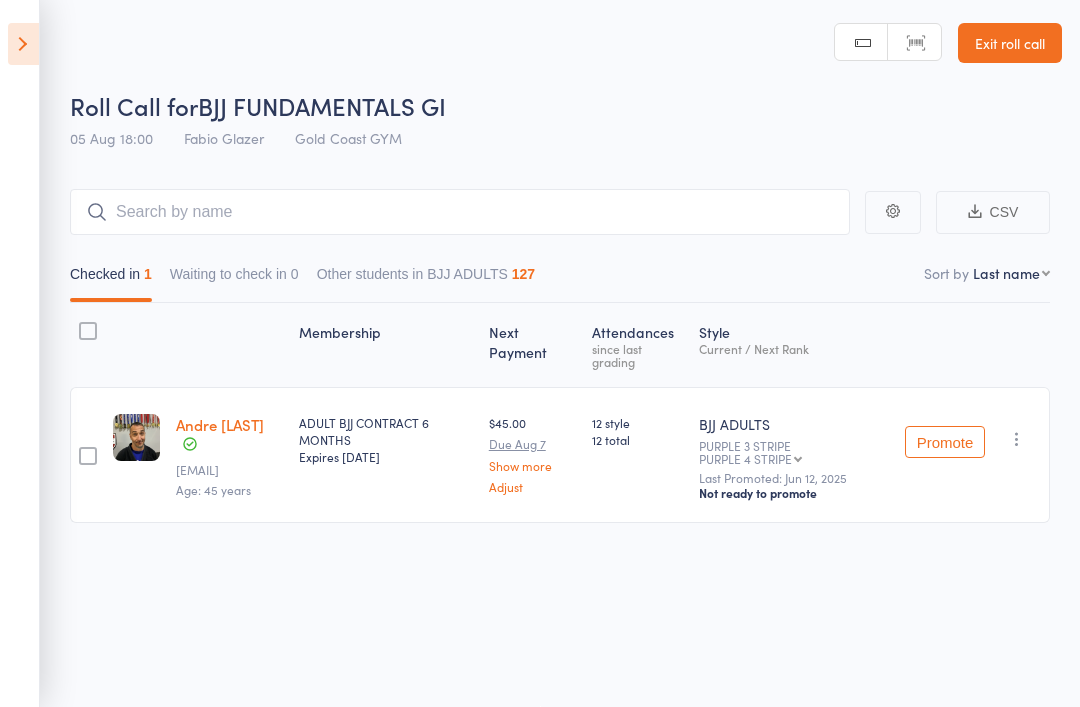 click at bounding box center (23, 44) 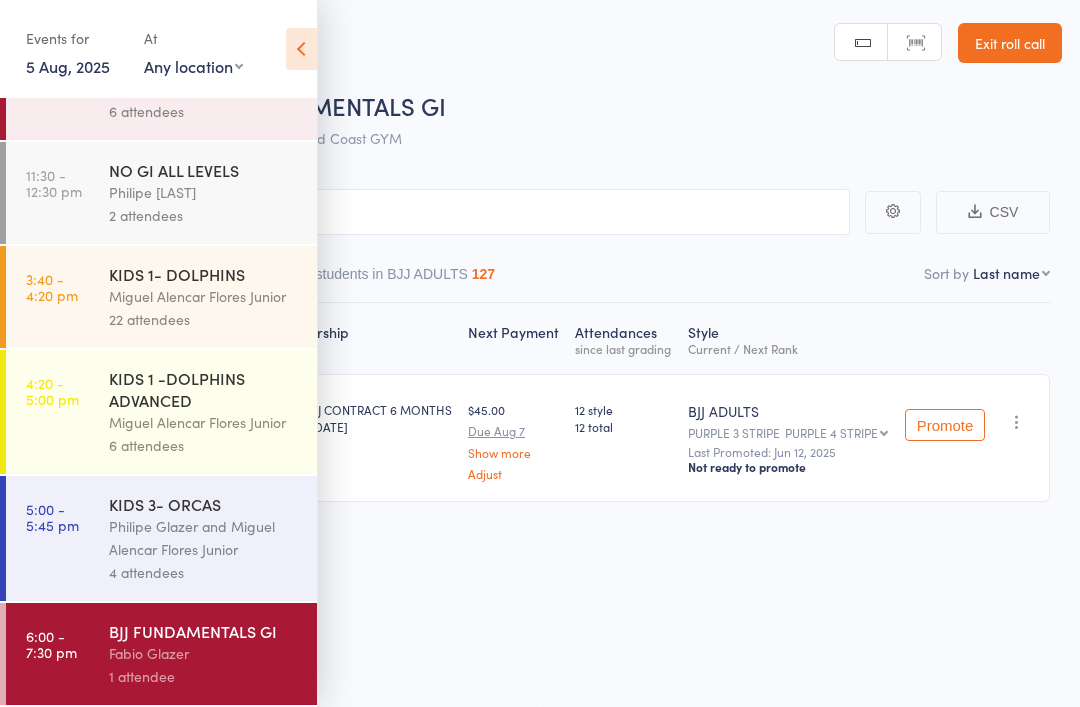 scroll, scrollTop: 74, scrollLeft: 0, axis: vertical 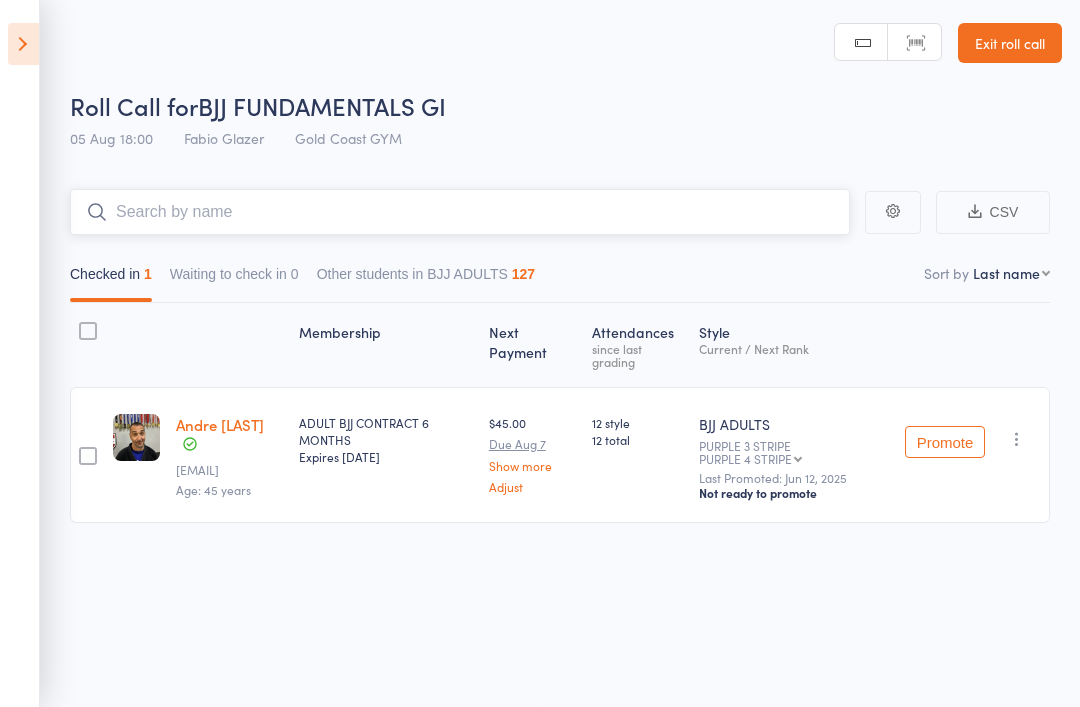 click at bounding box center (460, 212) 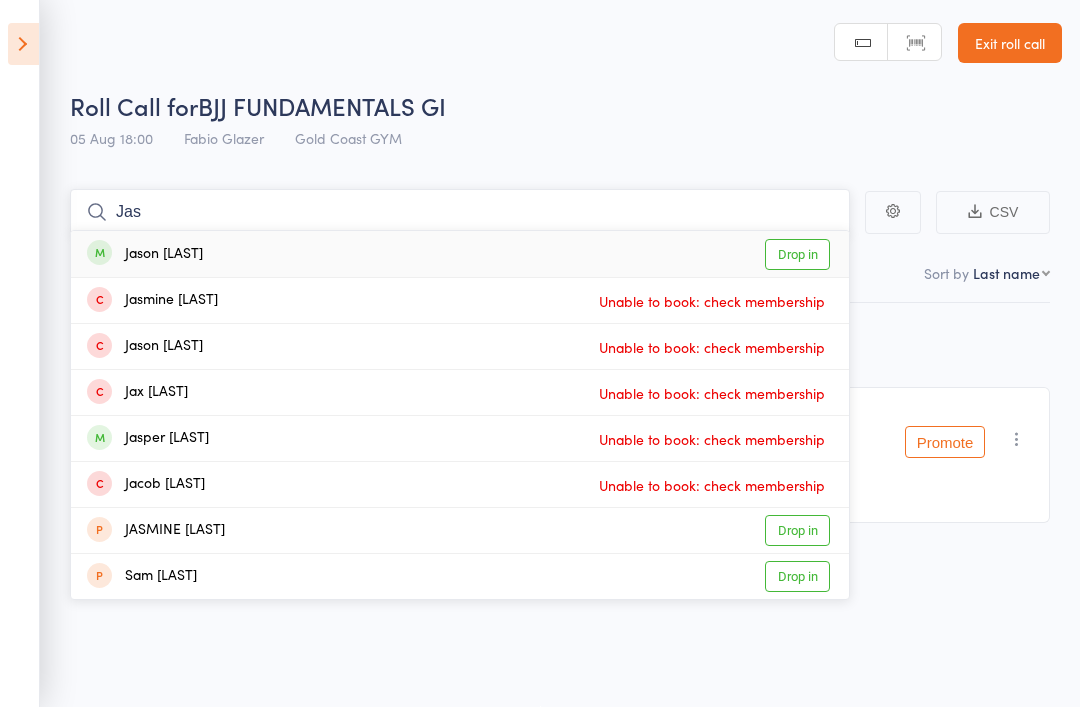 type on "Jas" 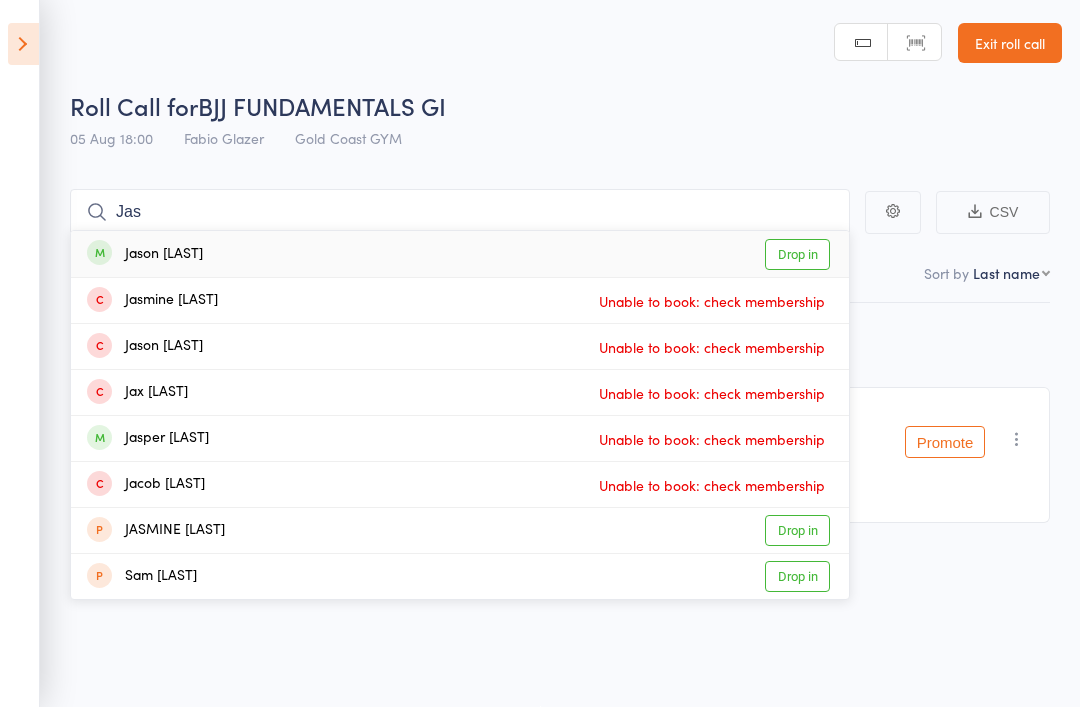 click on "Jason [LAST] Drop in" at bounding box center [460, 254] 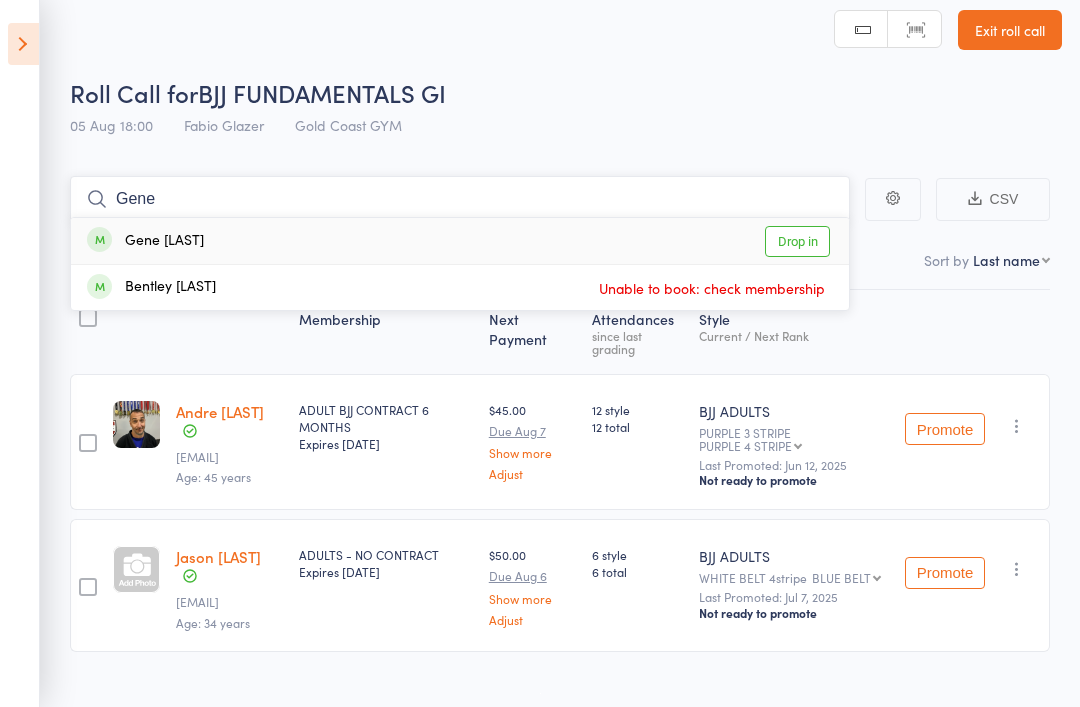 type on "Gene" 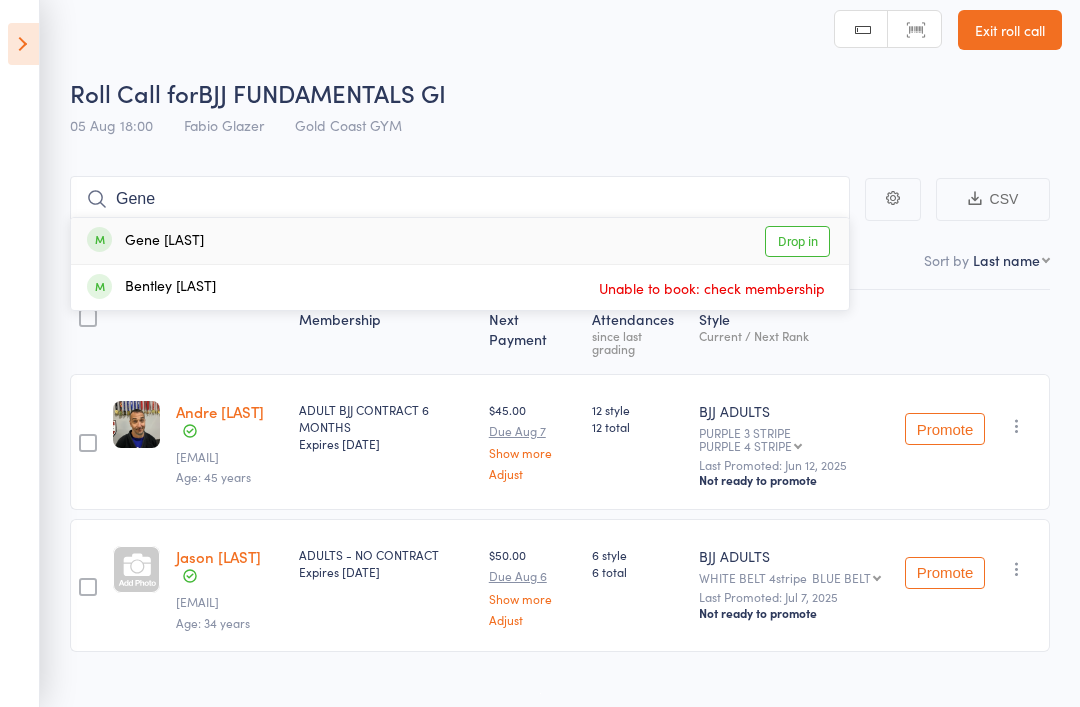 click on "Drop in" at bounding box center (797, 241) 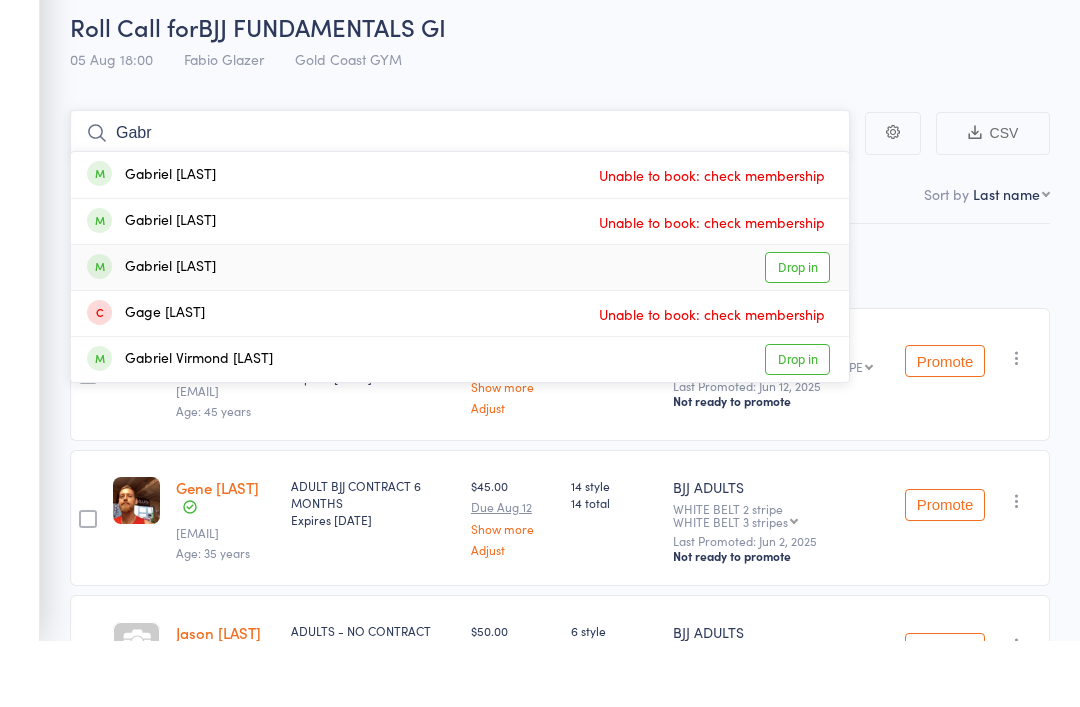 type on "Gabr" 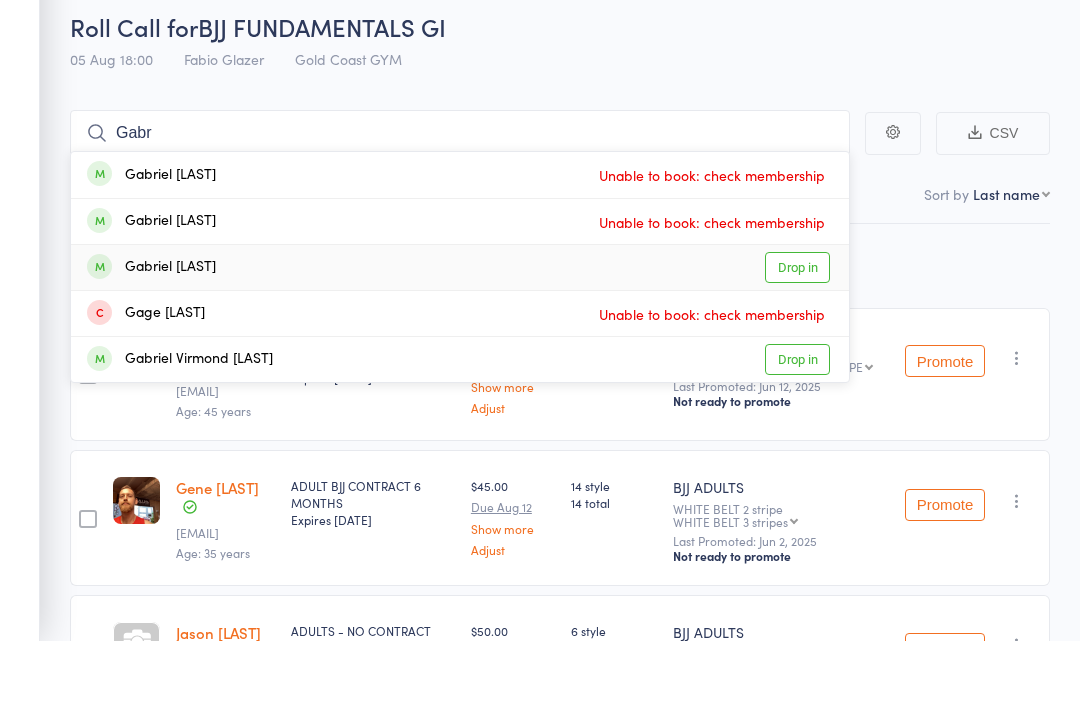 click on "Drop in" at bounding box center [797, 333] 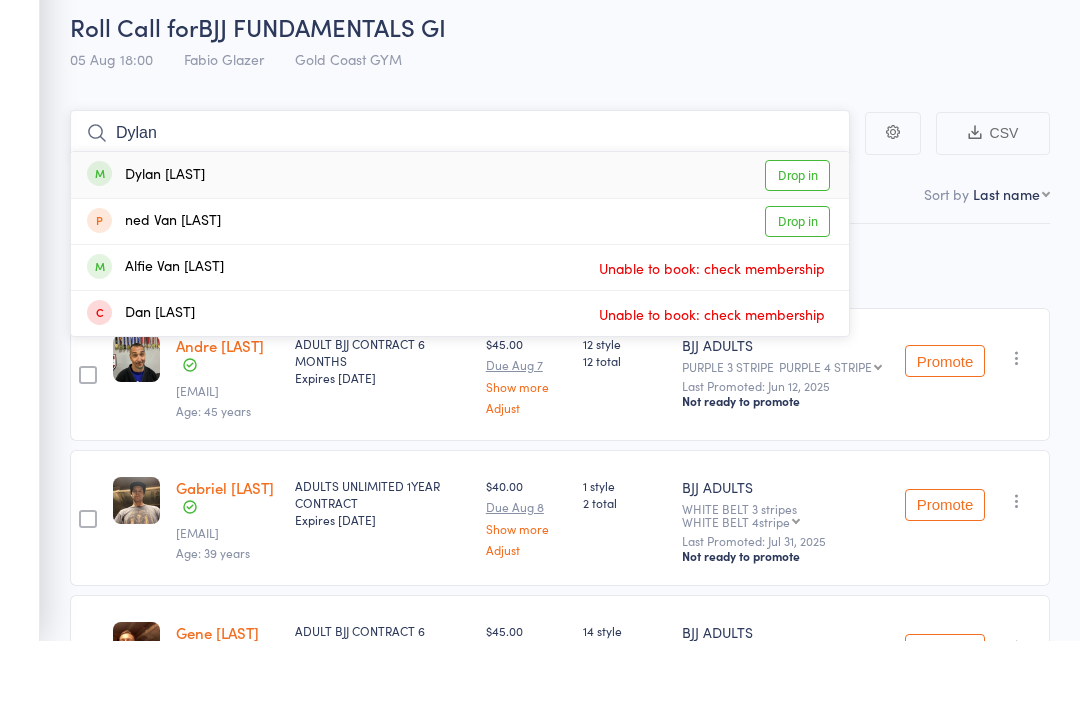 type on "Dylan" 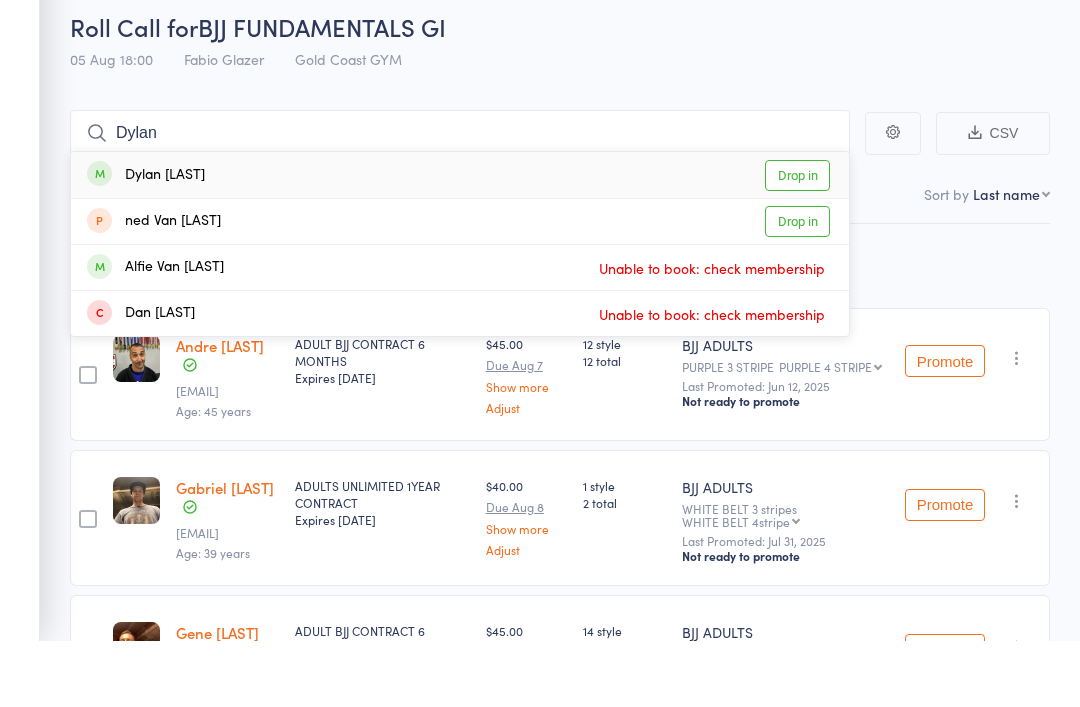 click on "Drop in" at bounding box center (797, 241) 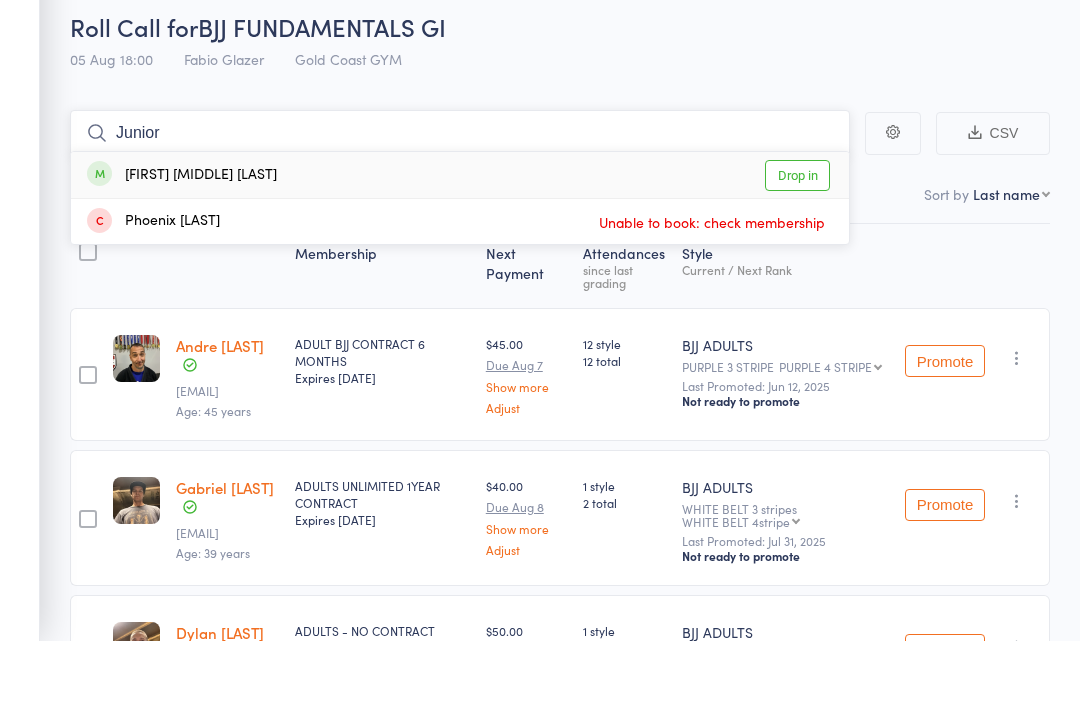 type on "Junior" 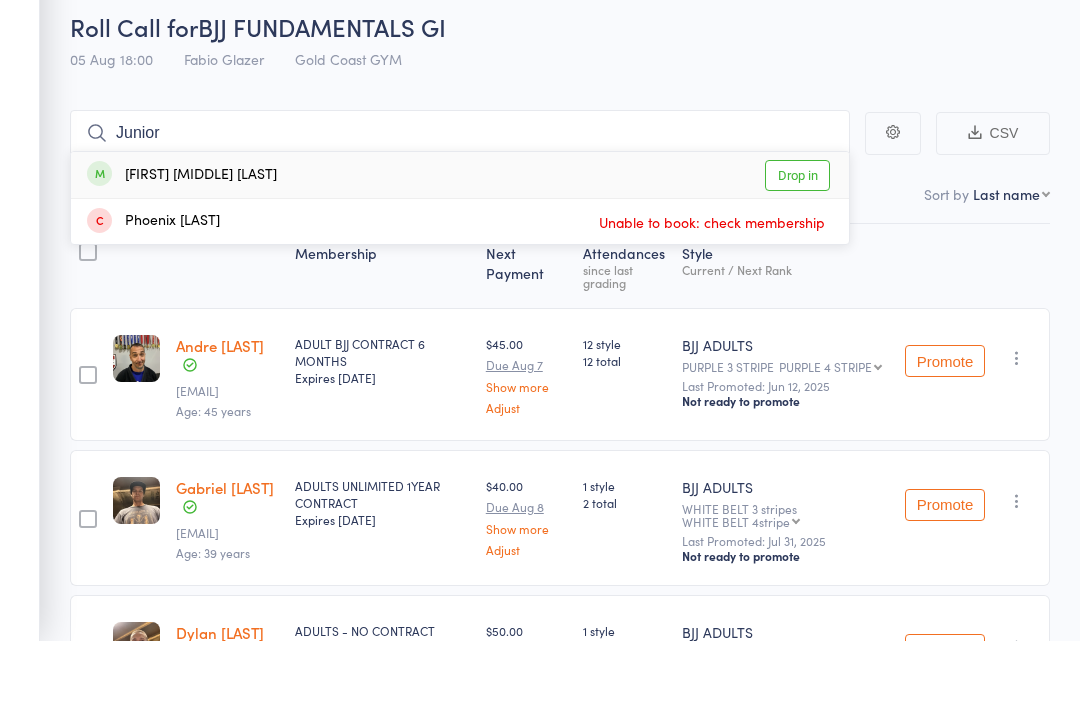 click on "Drop in" at bounding box center (797, 241) 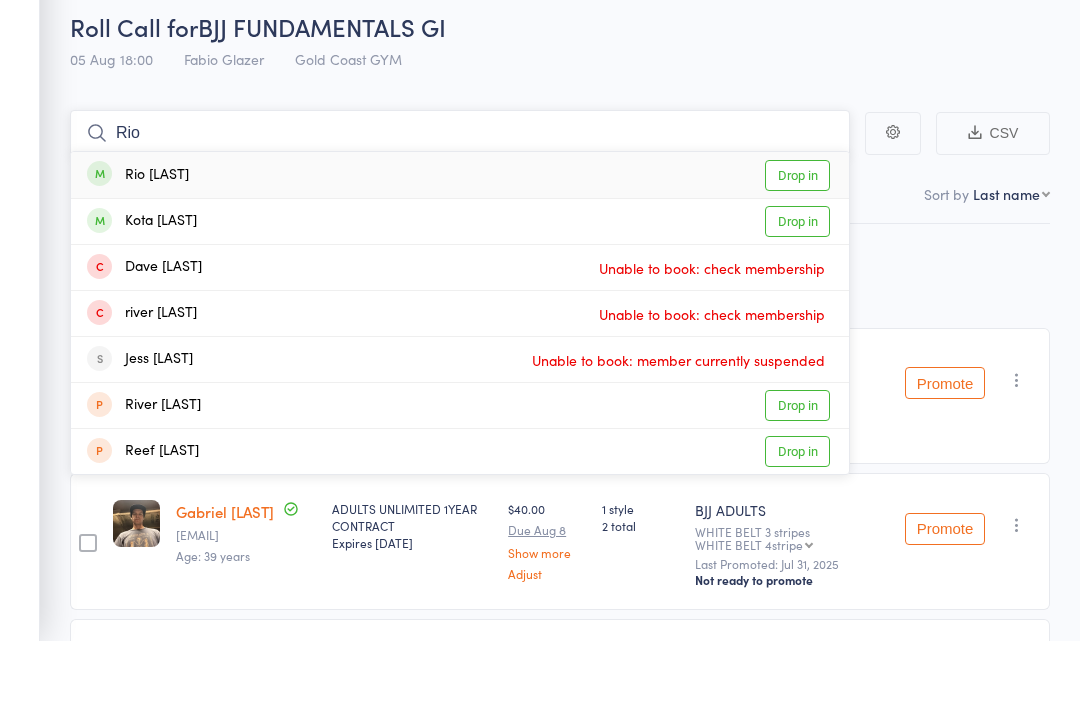 type on "Rio" 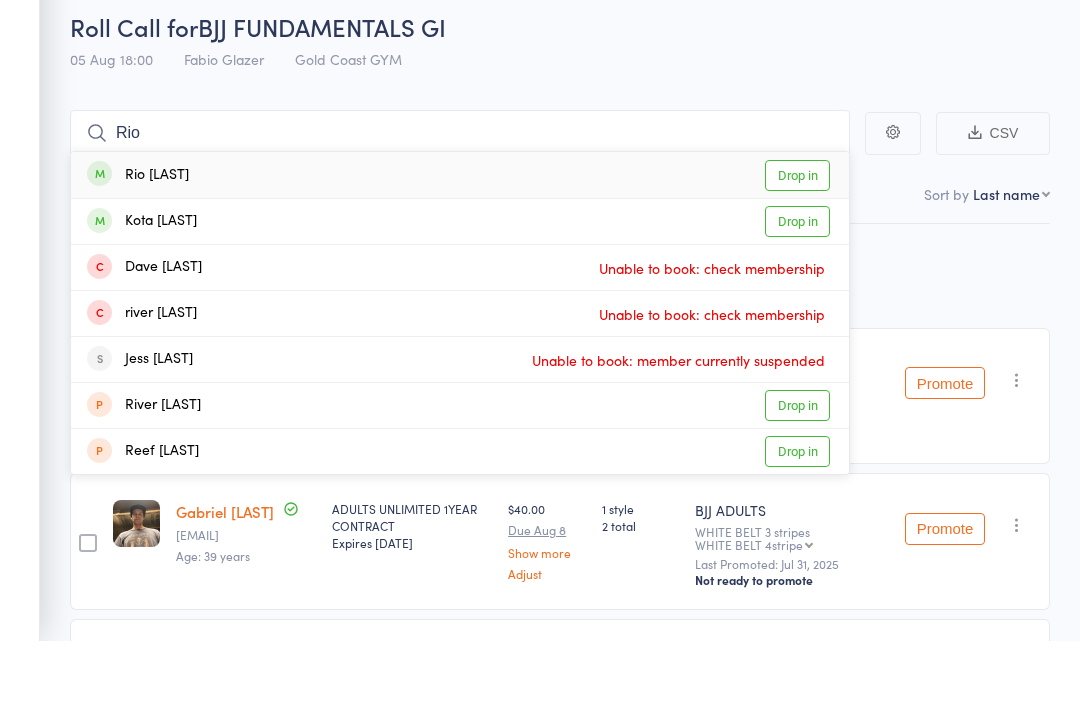 click on "Drop in" at bounding box center (797, 241) 